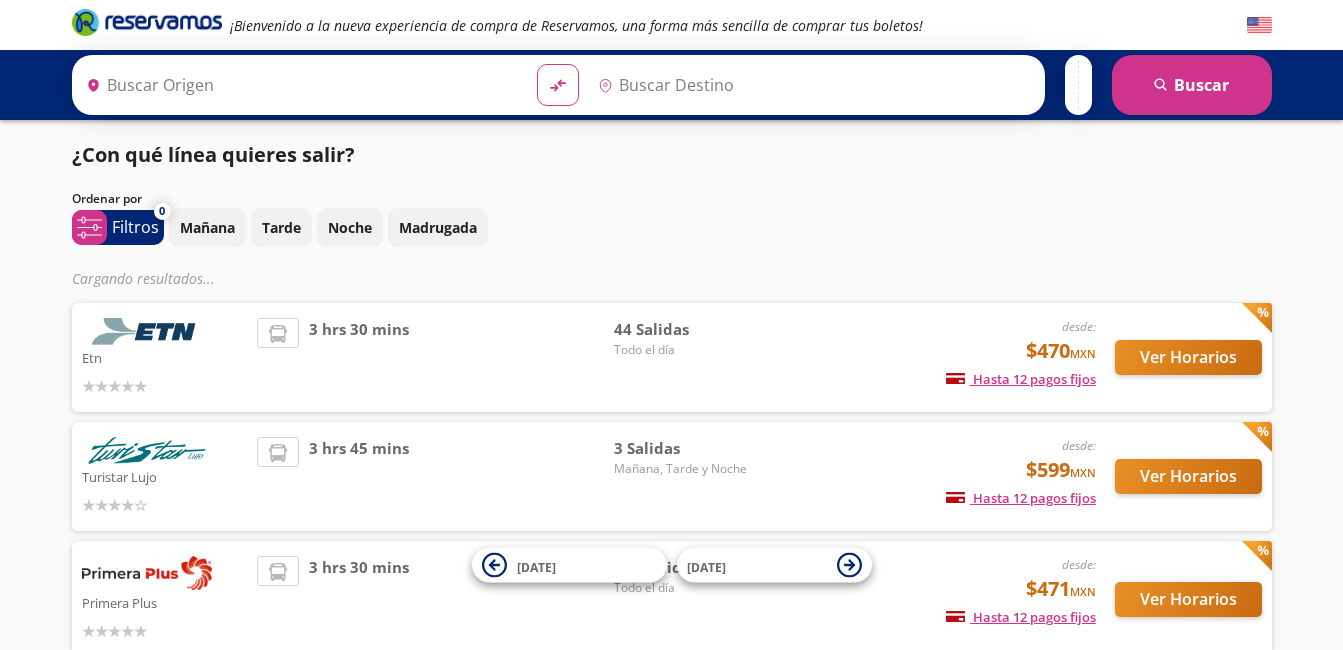 type on "[GEOGRAPHIC_DATA], [GEOGRAPHIC_DATA]" 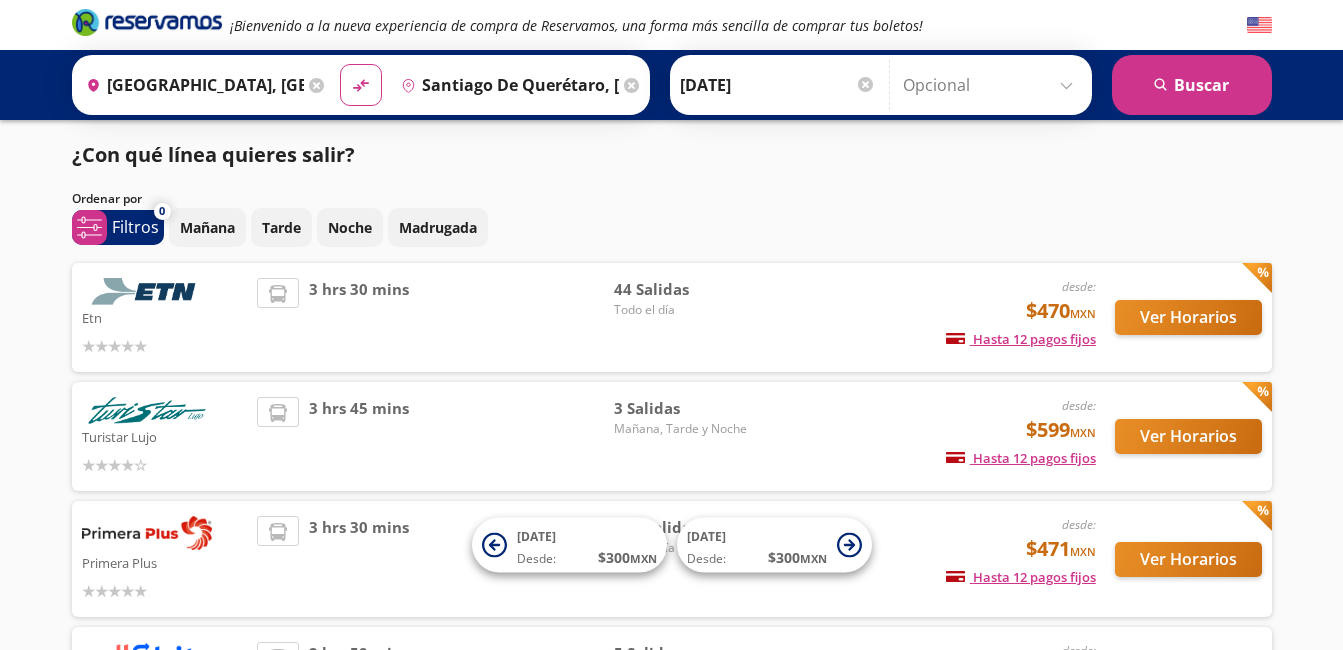 scroll, scrollTop: 0, scrollLeft: 0, axis: both 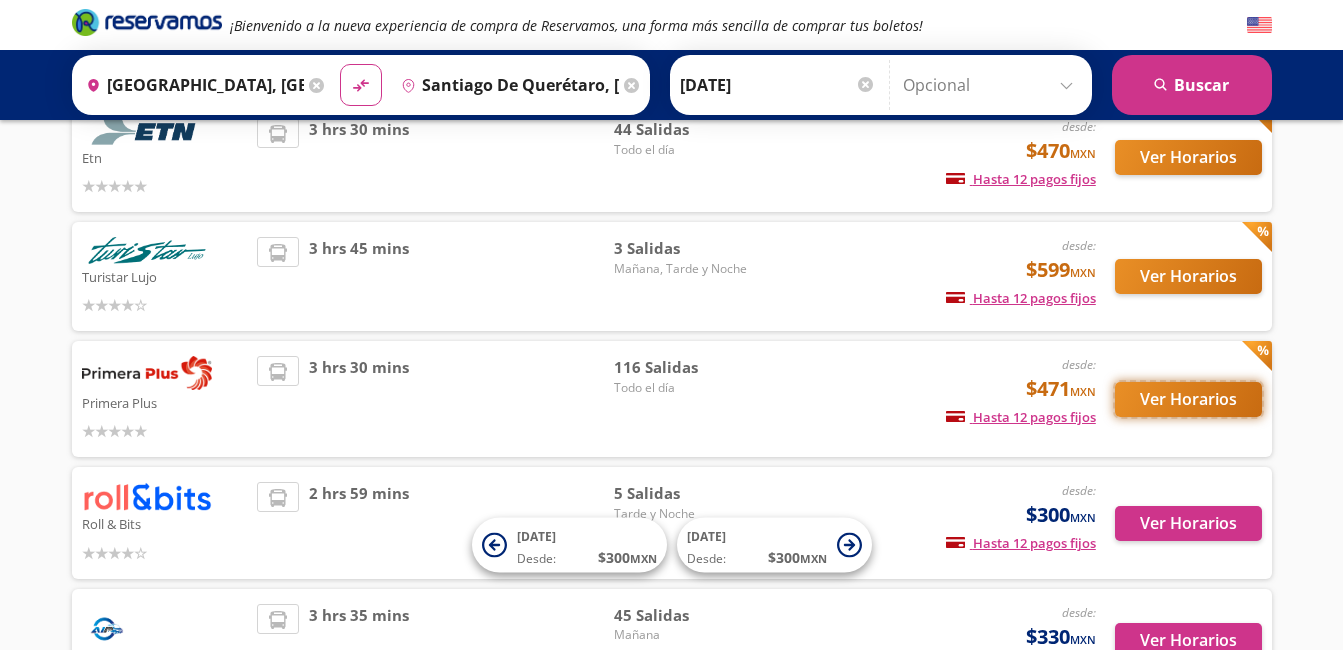 click on "Ver Horarios" at bounding box center [1188, 399] 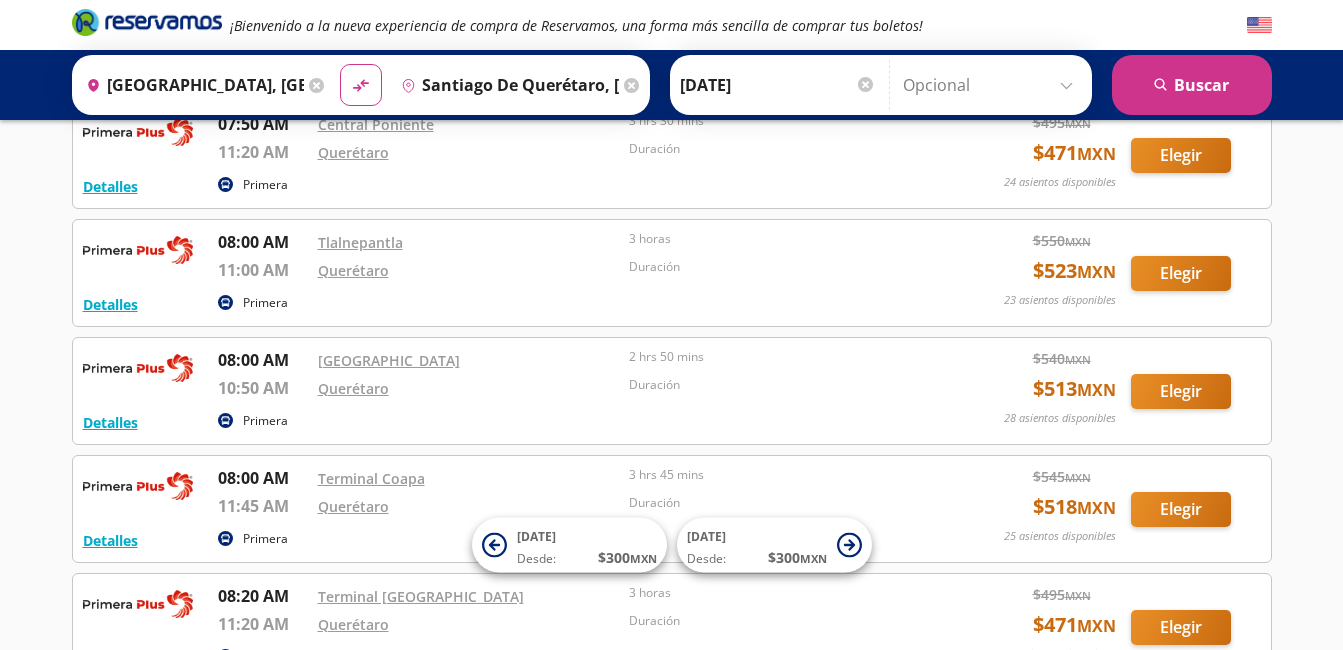 scroll, scrollTop: 2160, scrollLeft: 0, axis: vertical 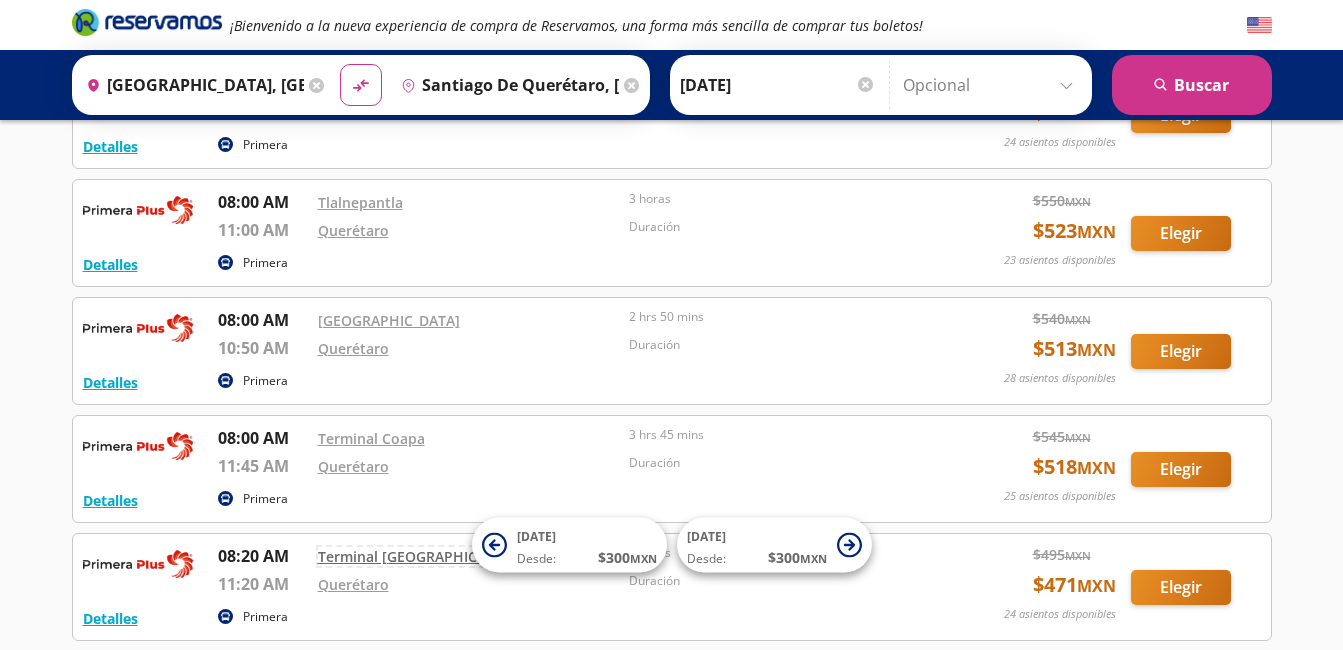 click on "Terminal [GEOGRAPHIC_DATA]" at bounding box center (421, 556) 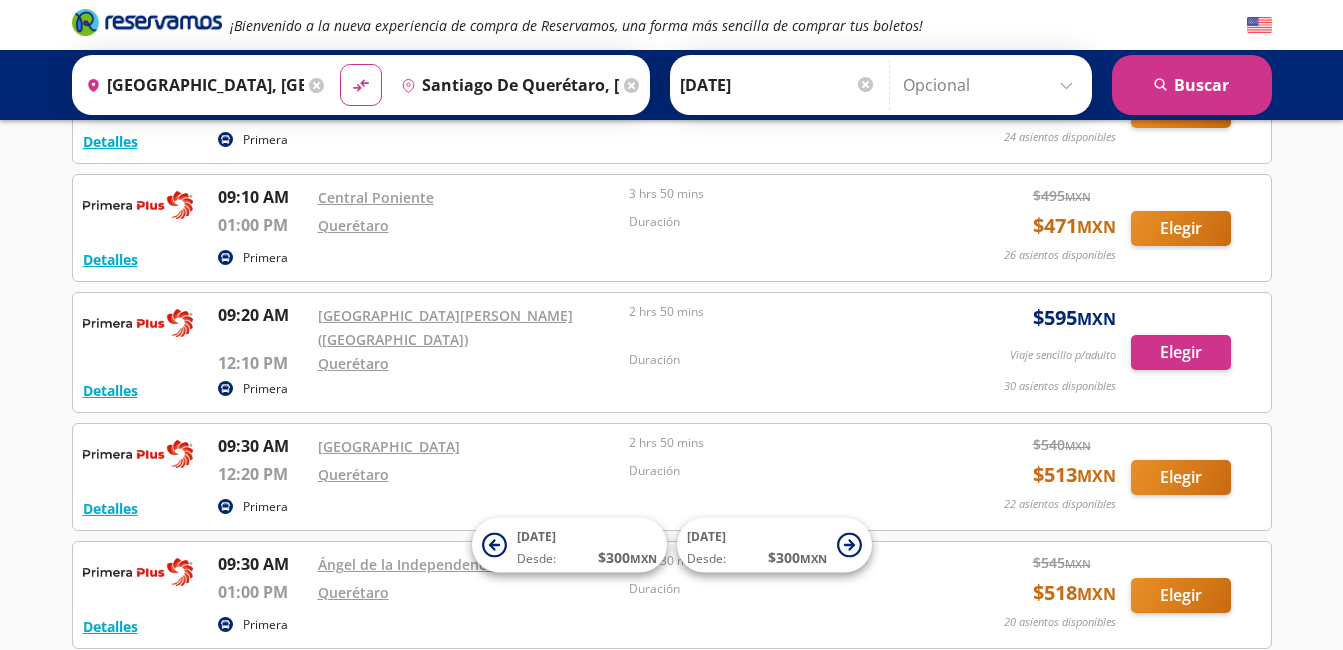 scroll, scrollTop: 3280, scrollLeft: 0, axis: vertical 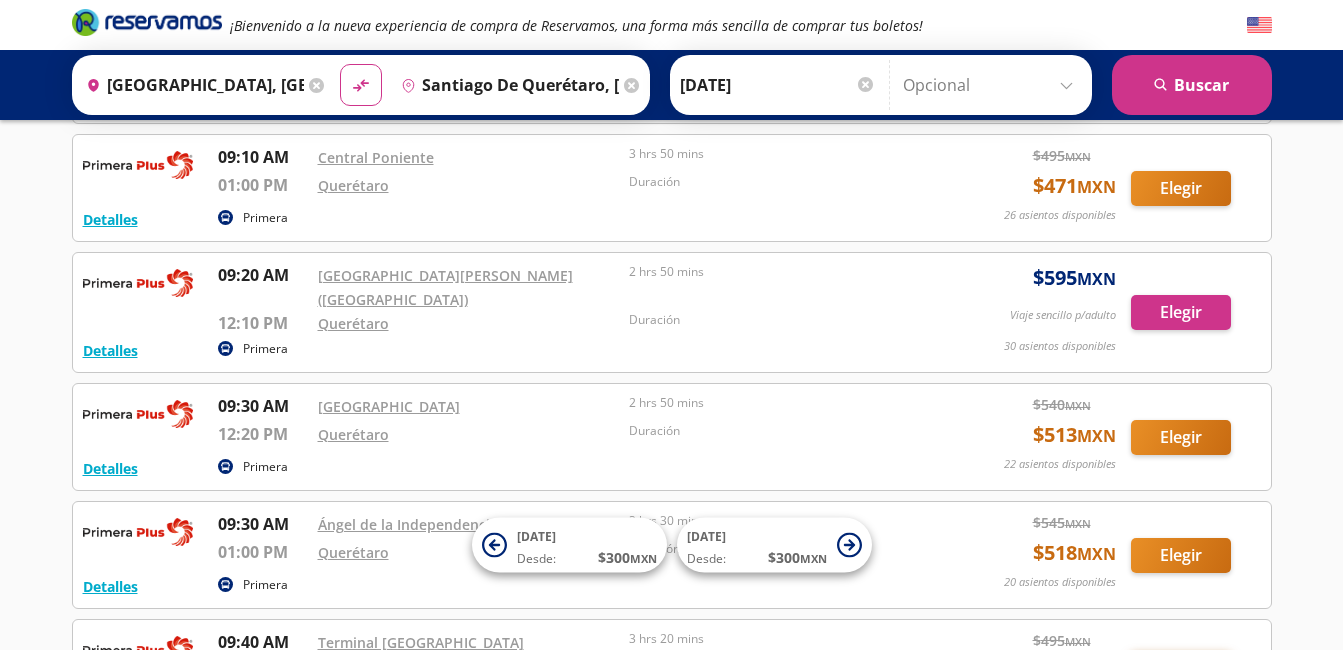 click on "Elegir" at bounding box center [1181, 673] 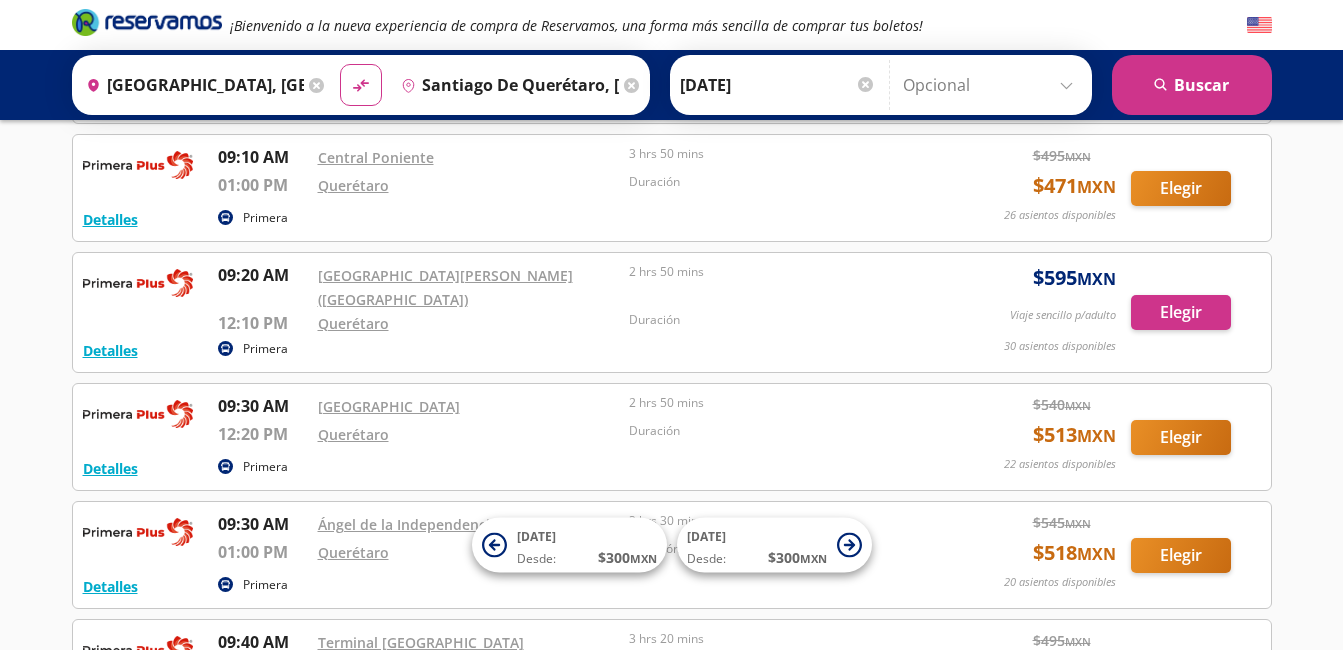 scroll, scrollTop: 0, scrollLeft: 0, axis: both 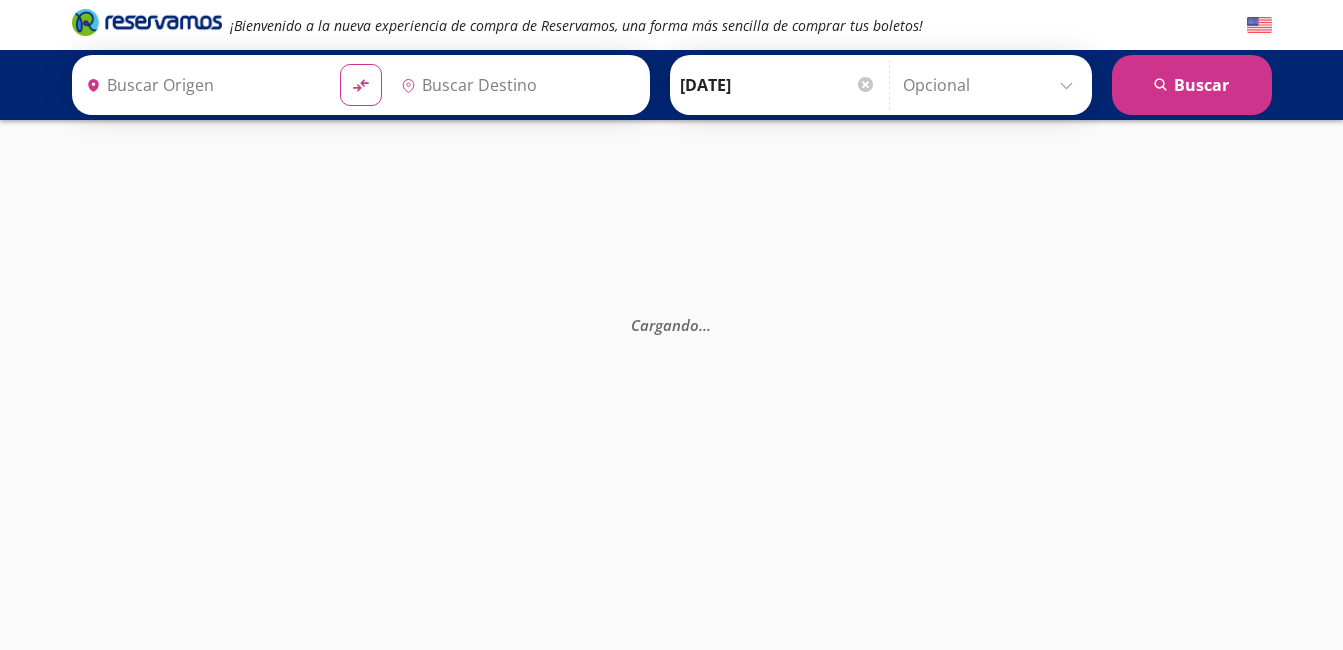 type on "[GEOGRAPHIC_DATA], [GEOGRAPHIC_DATA]" 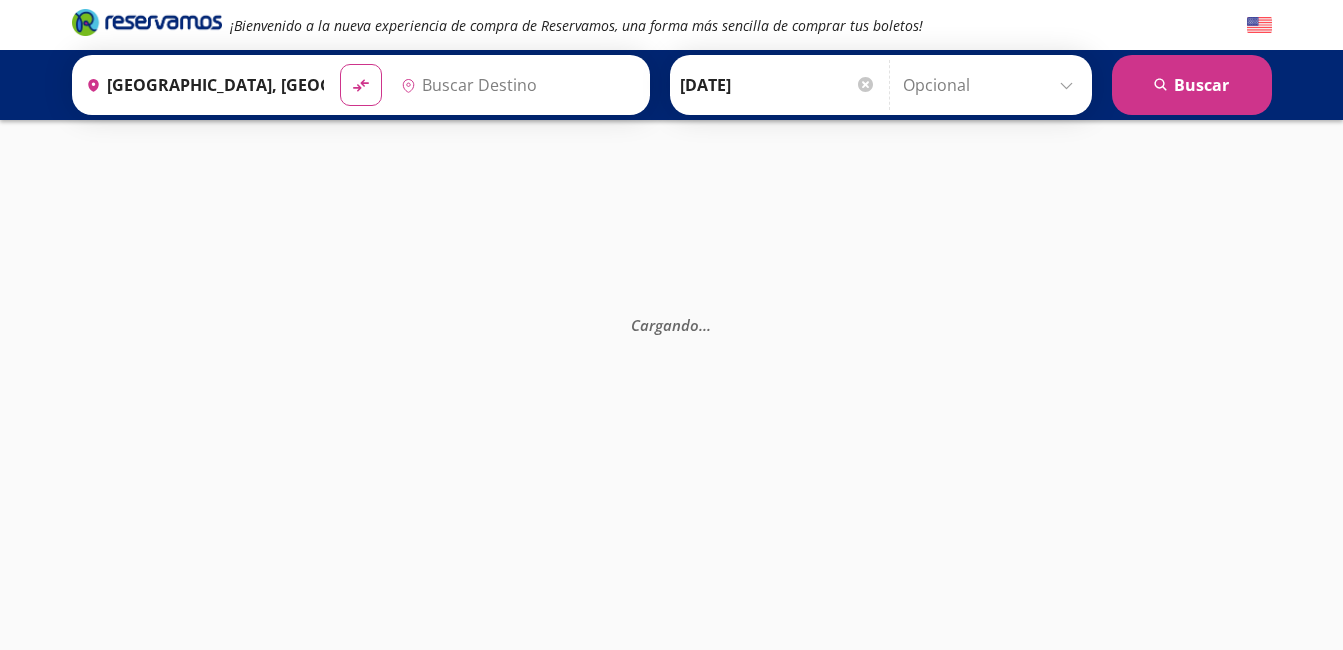 type on "Santiago de Querétaro, [GEOGRAPHIC_DATA]" 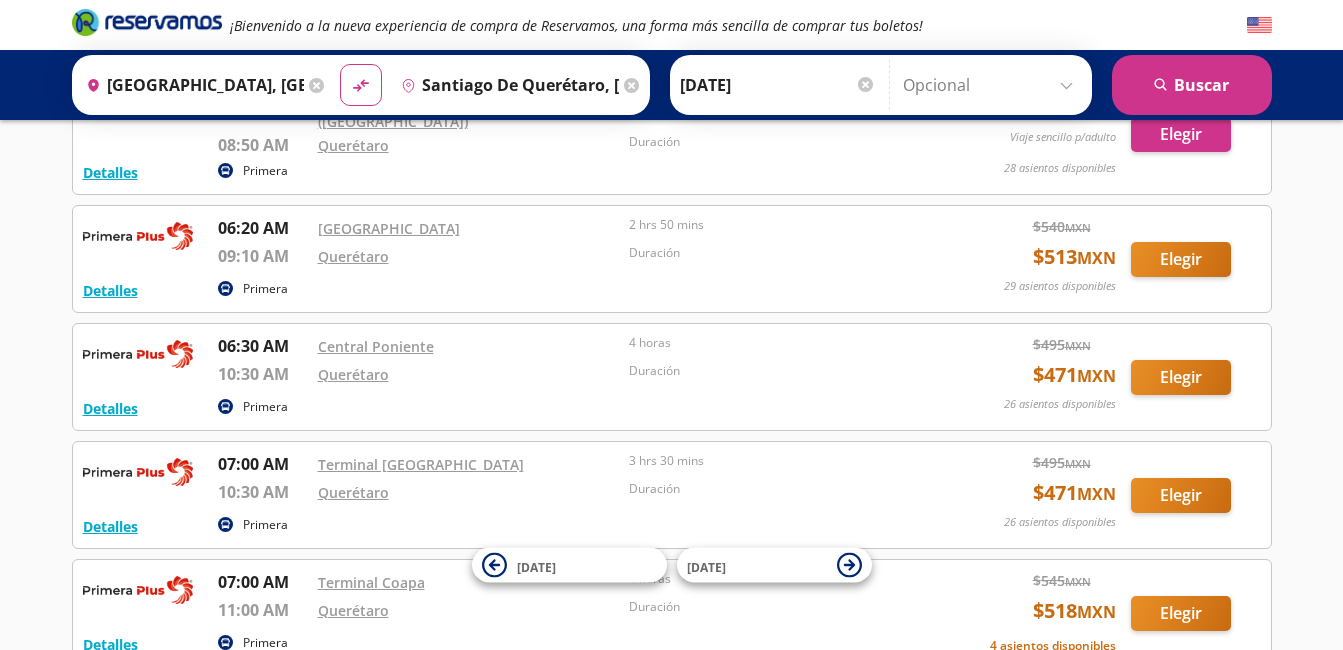 scroll, scrollTop: 1240, scrollLeft: 0, axis: vertical 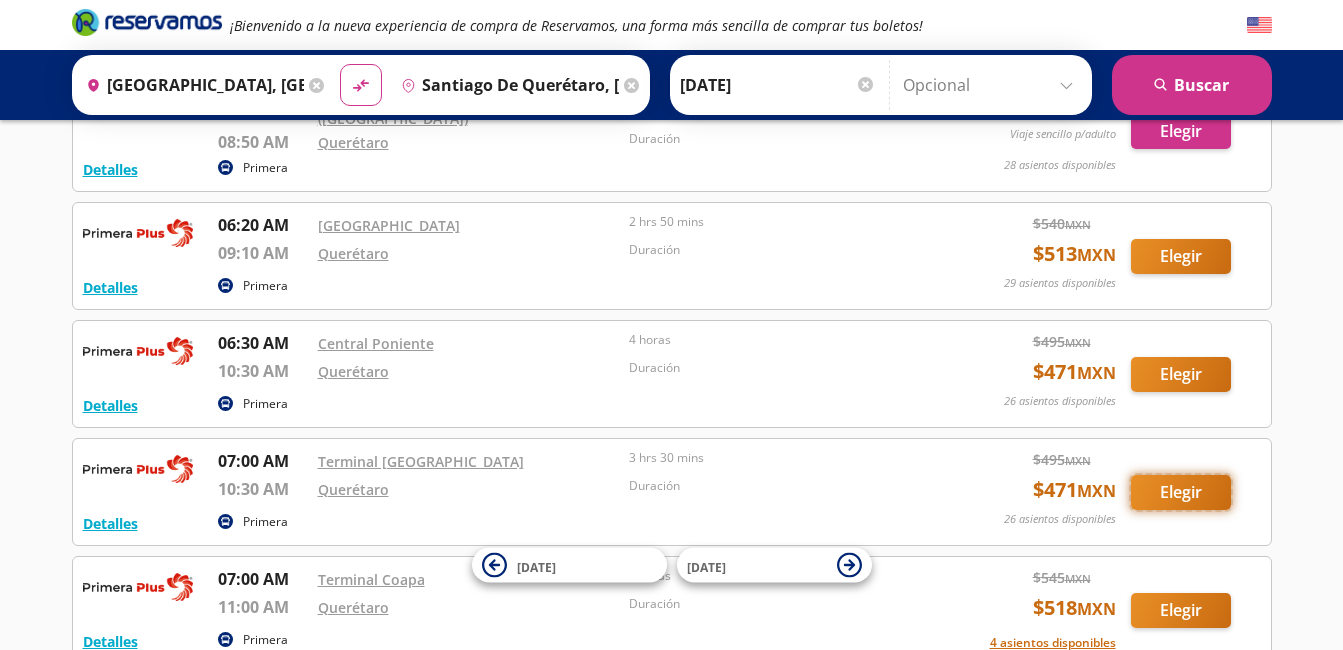 click on "Elegir" at bounding box center (1181, 492) 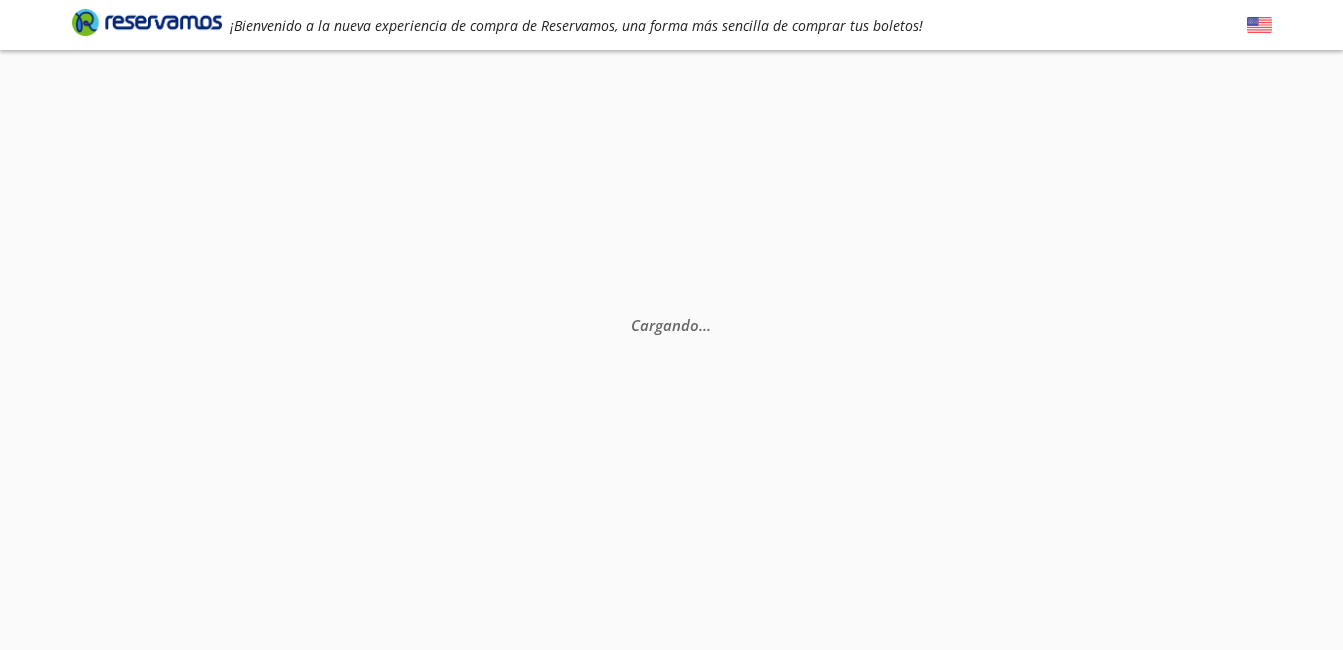 scroll, scrollTop: 0, scrollLeft: 0, axis: both 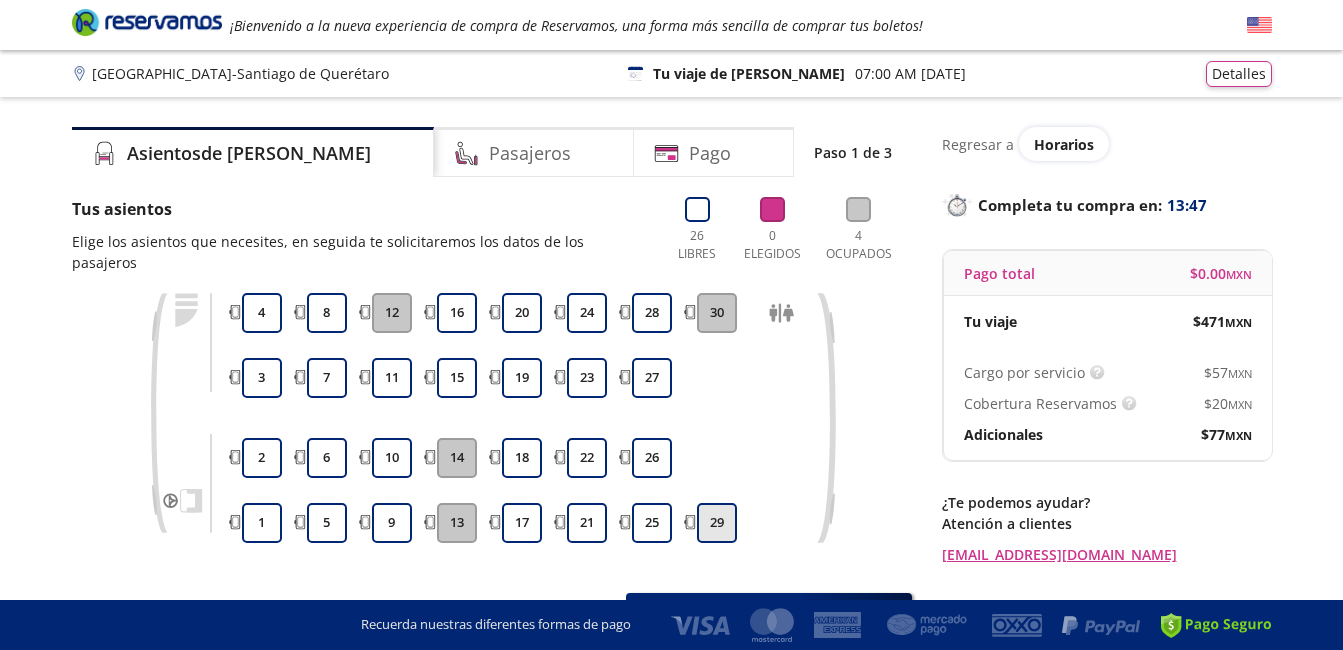 click on "29" at bounding box center [717, 523] 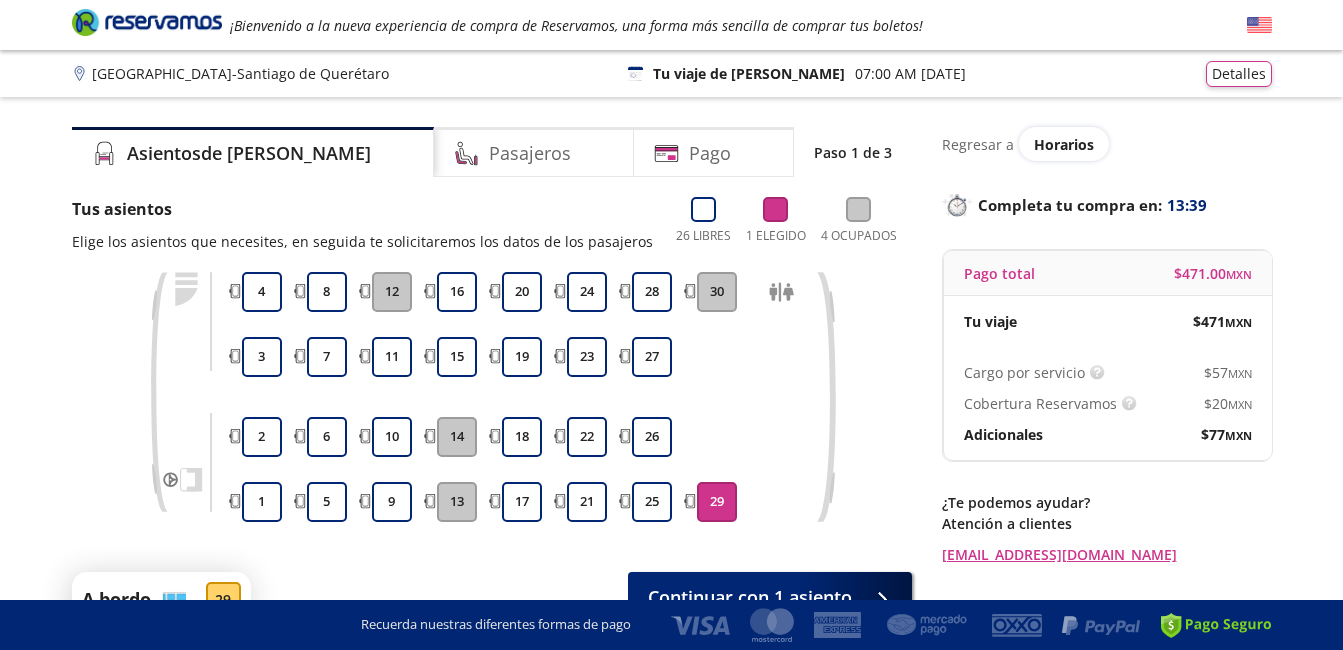 scroll, scrollTop: 118, scrollLeft: 0, axis: vertical 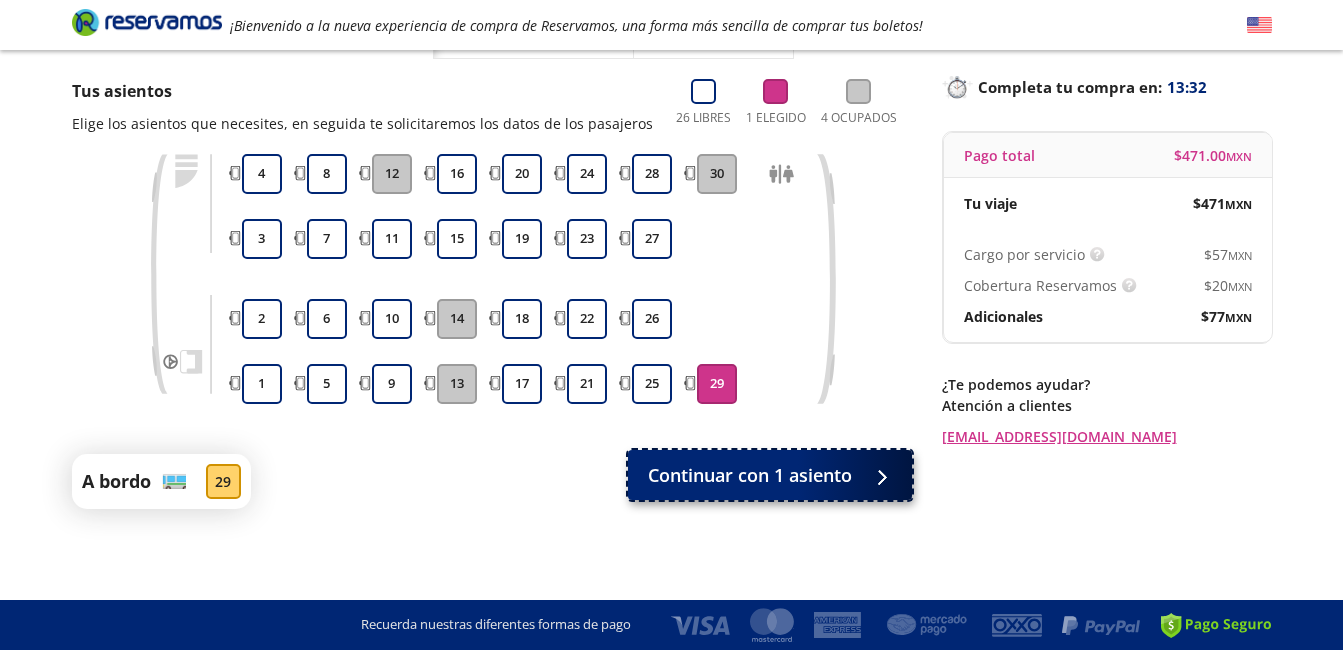 click at bounding box center (877, 475) 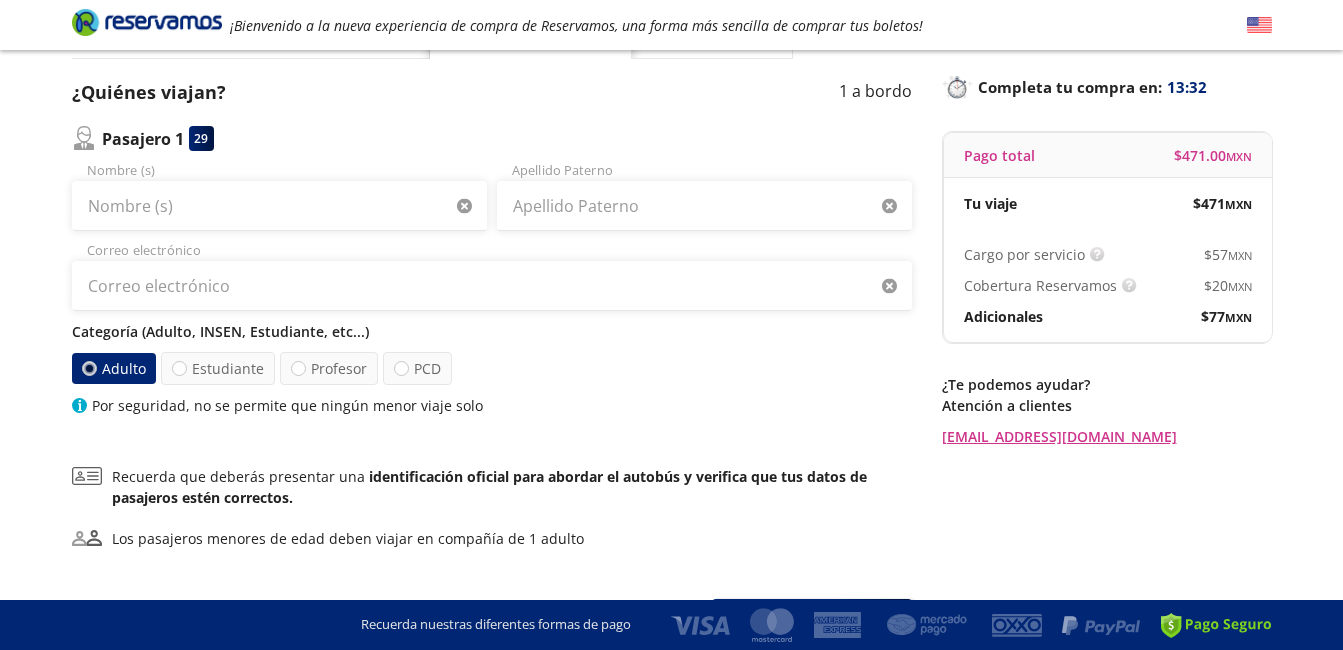 scroll, scrollTop: 0, scrollLeft: 0, axis: both 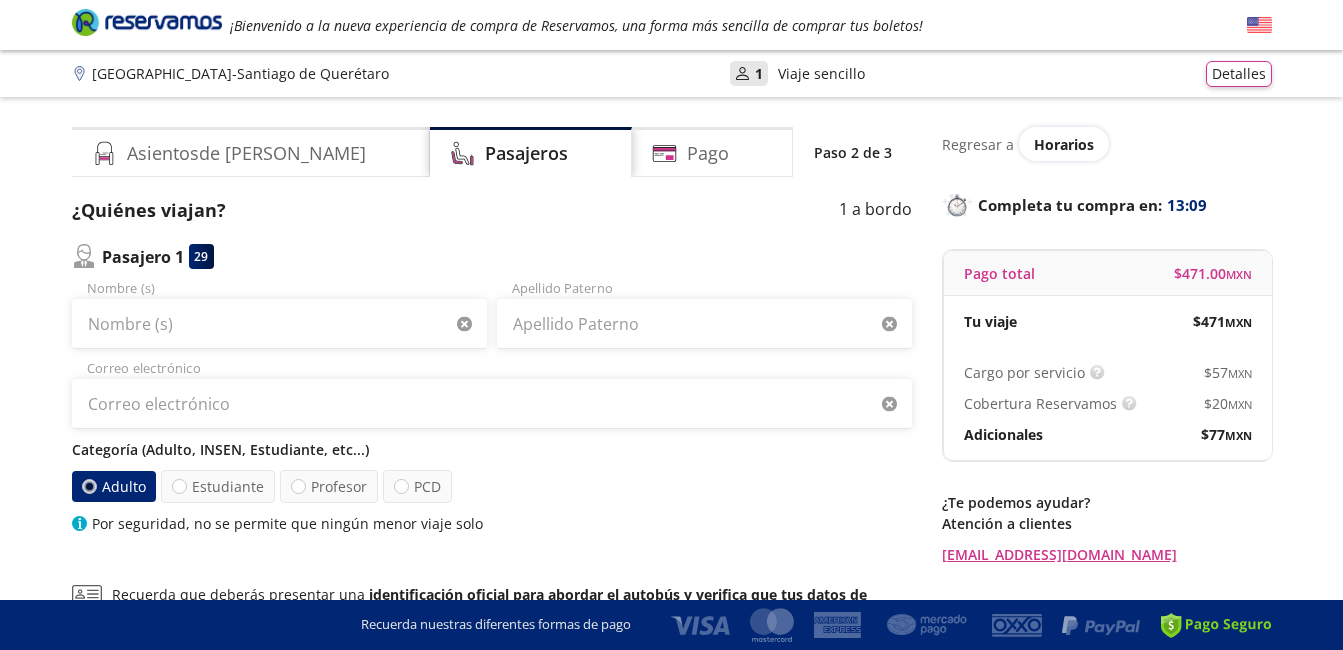 click on "Categoría (Adulto, INSEN, Estudiante, etc...)" at bounding box center [492, 449] 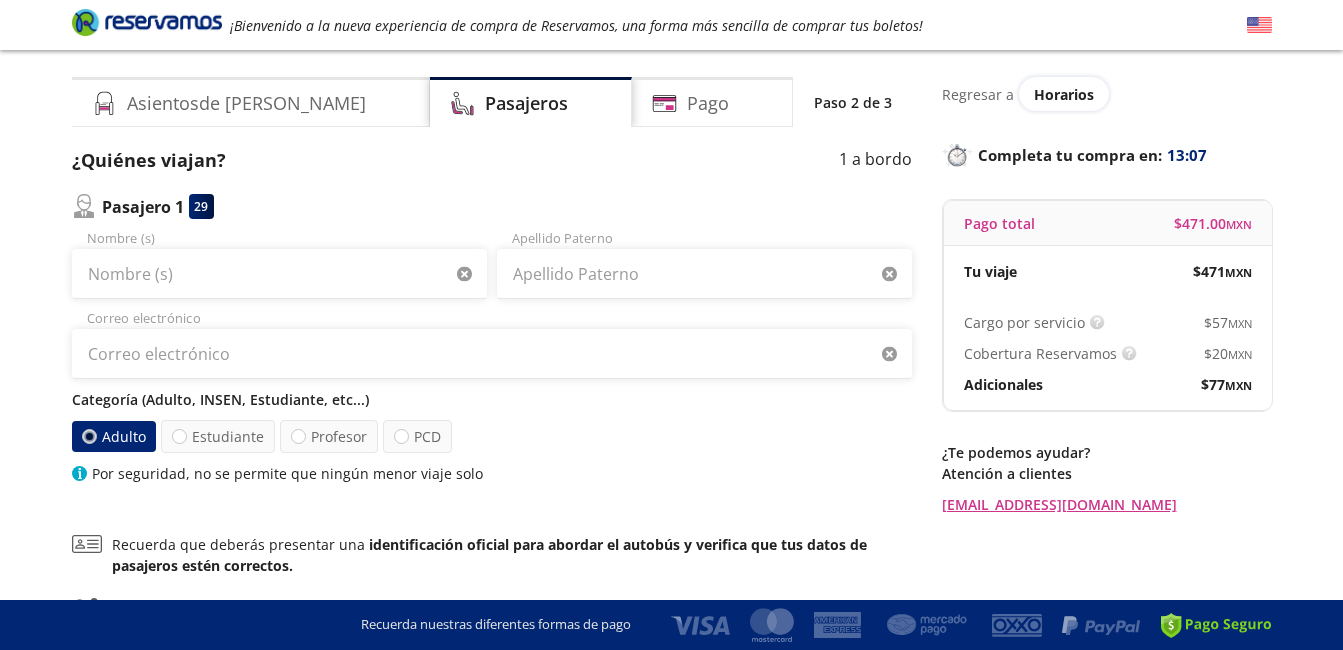 scroll, scrollTop: 80, scrollLeft: 0, axis: vertical 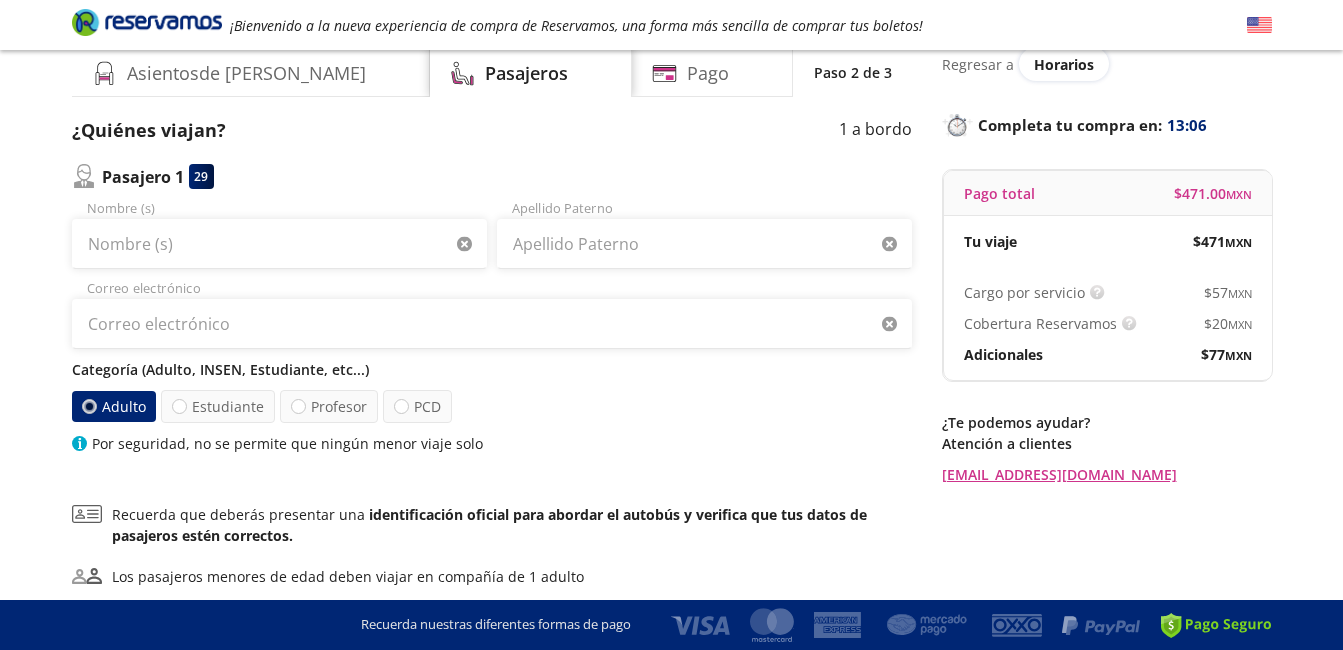 click on "Adulto" at bounding box center (113, 406) 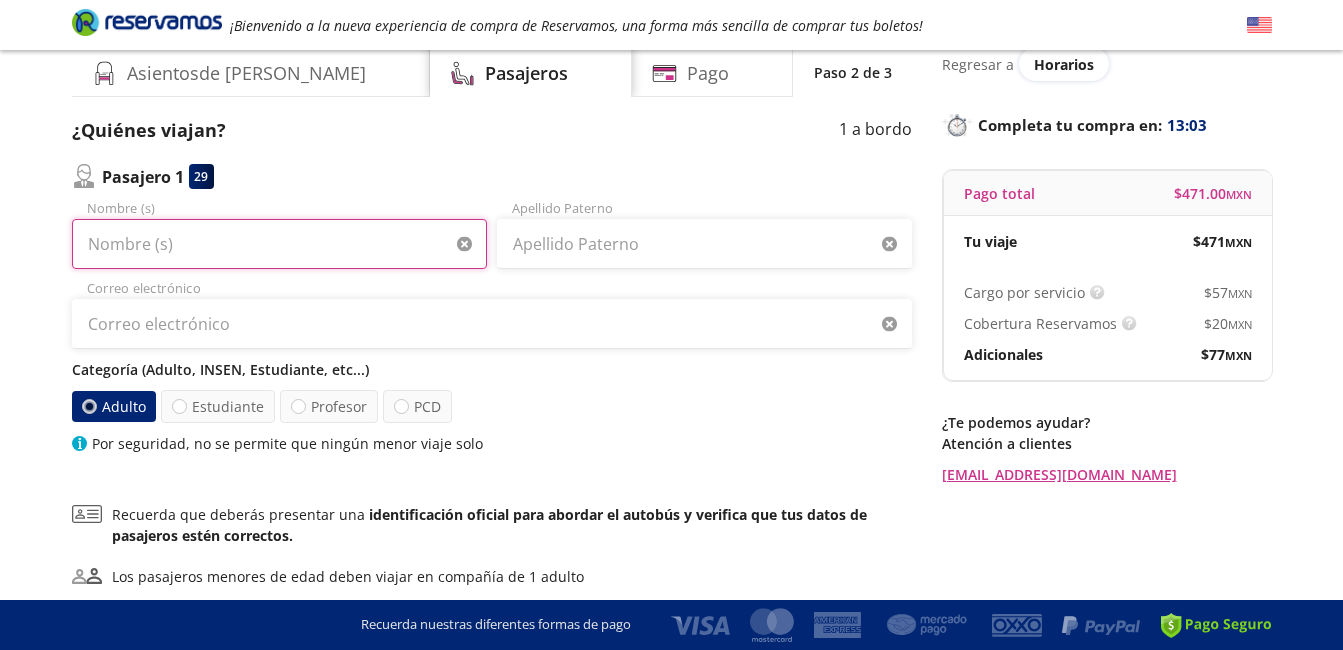 click on "Nombre (s)" at bounding box center [279, 244] 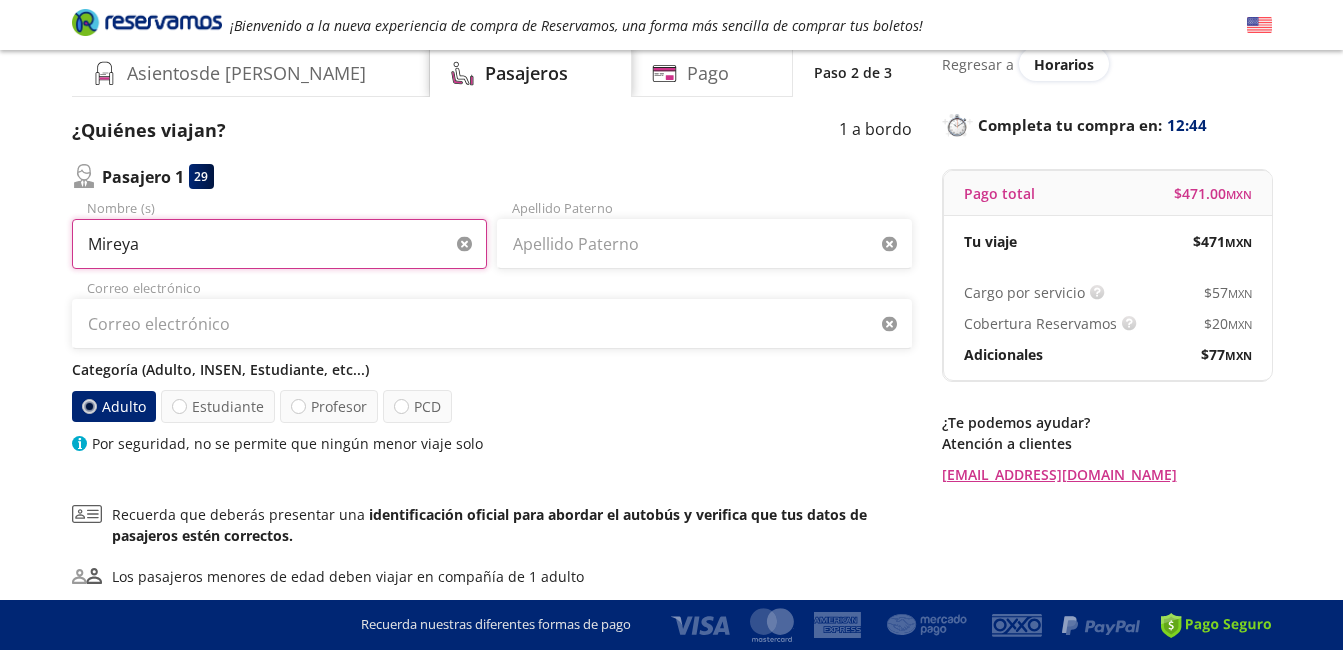 type on "Mireya" 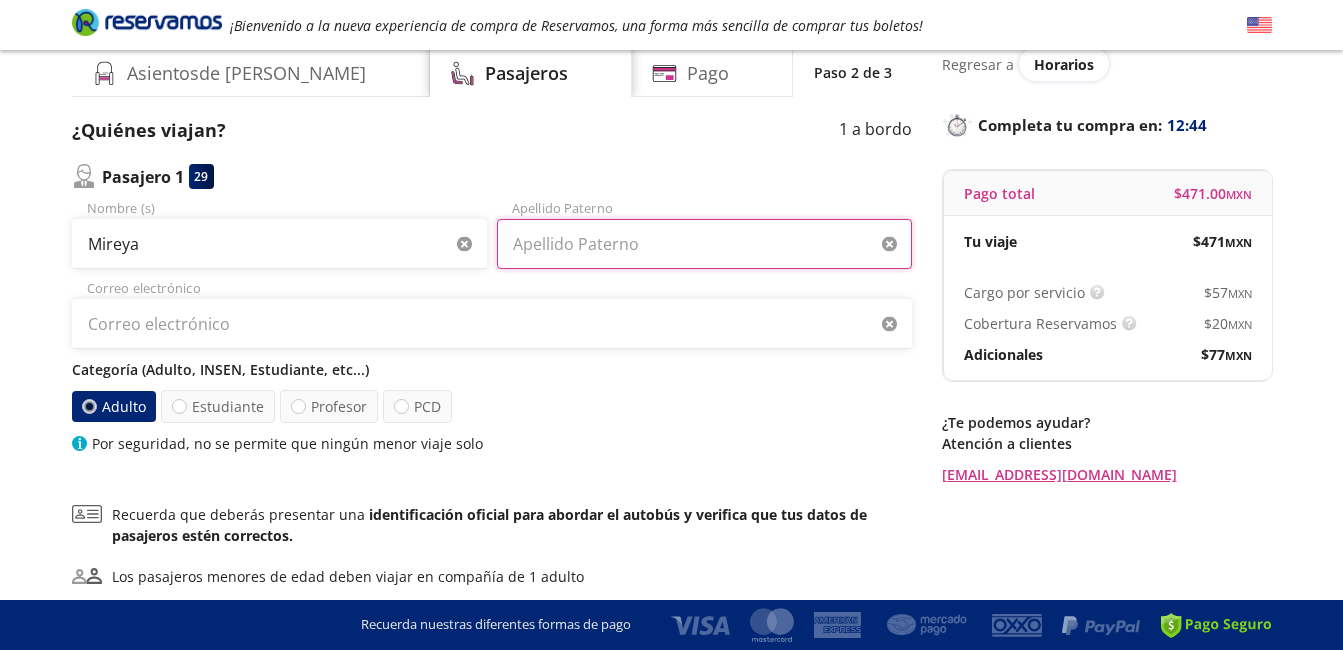 click on "Apellido Paterno" at bounding box center [704, 244] 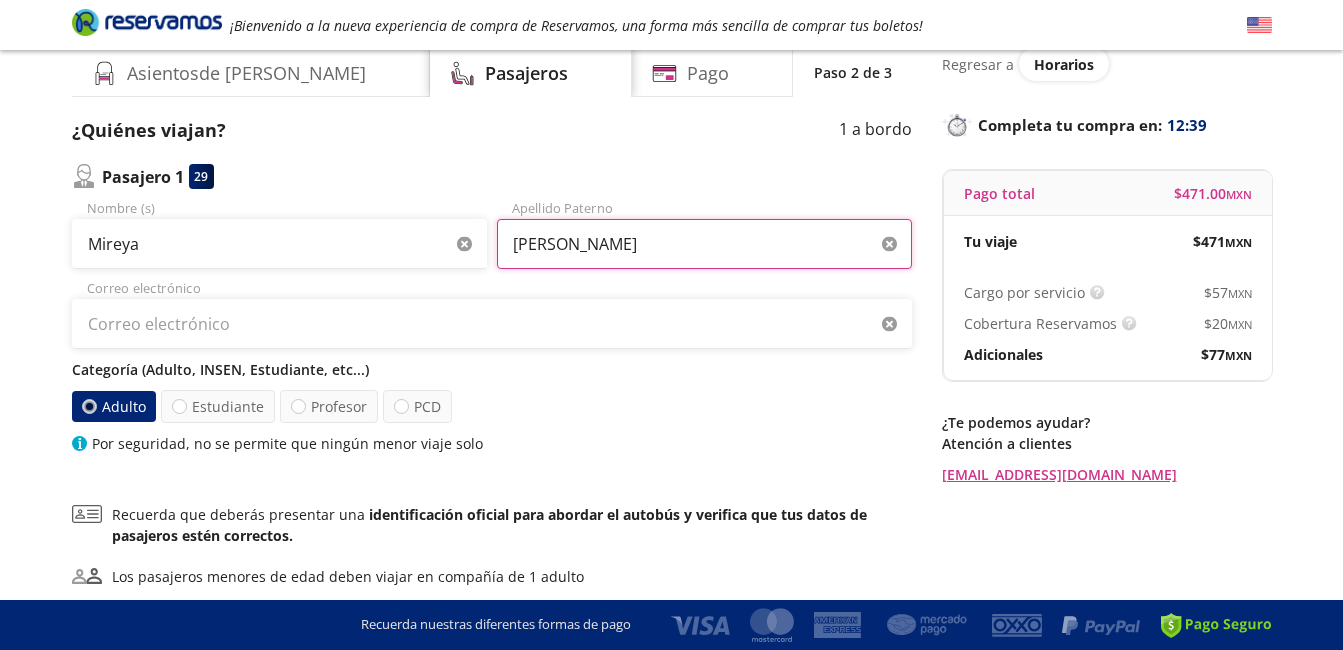 type on "[PERSON_NAME]" 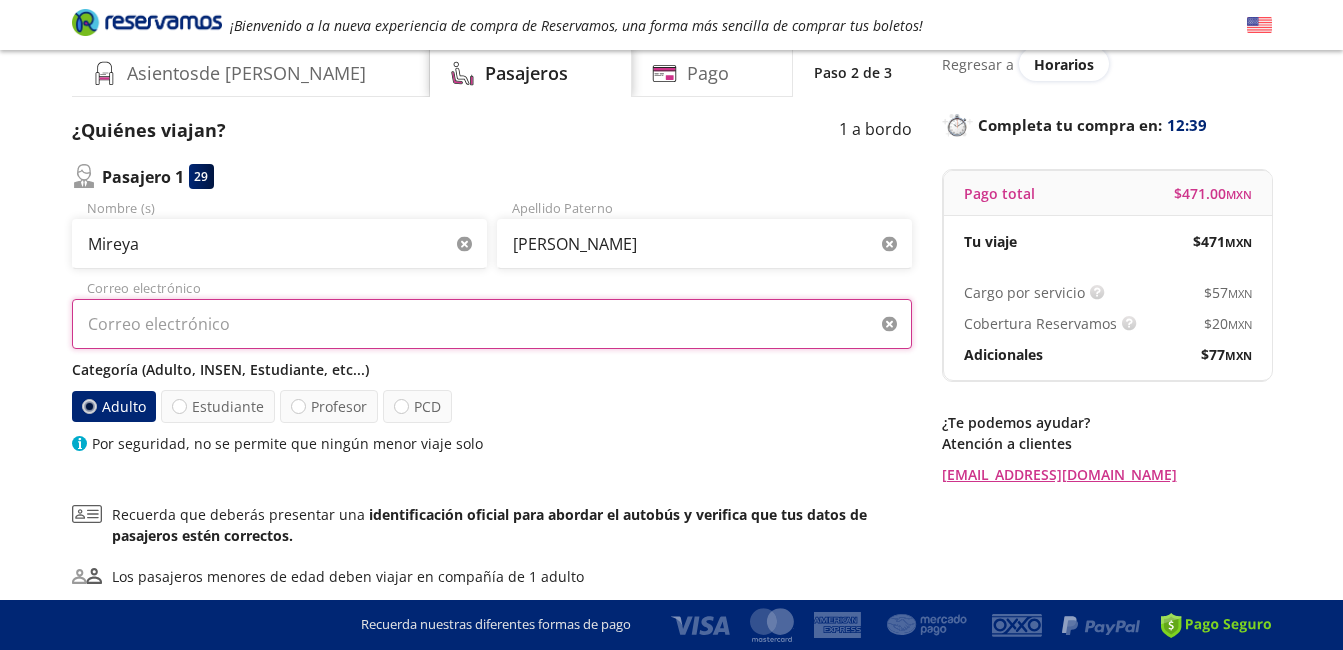 click on "Correo electrónico" at bounding box center [492, 324] 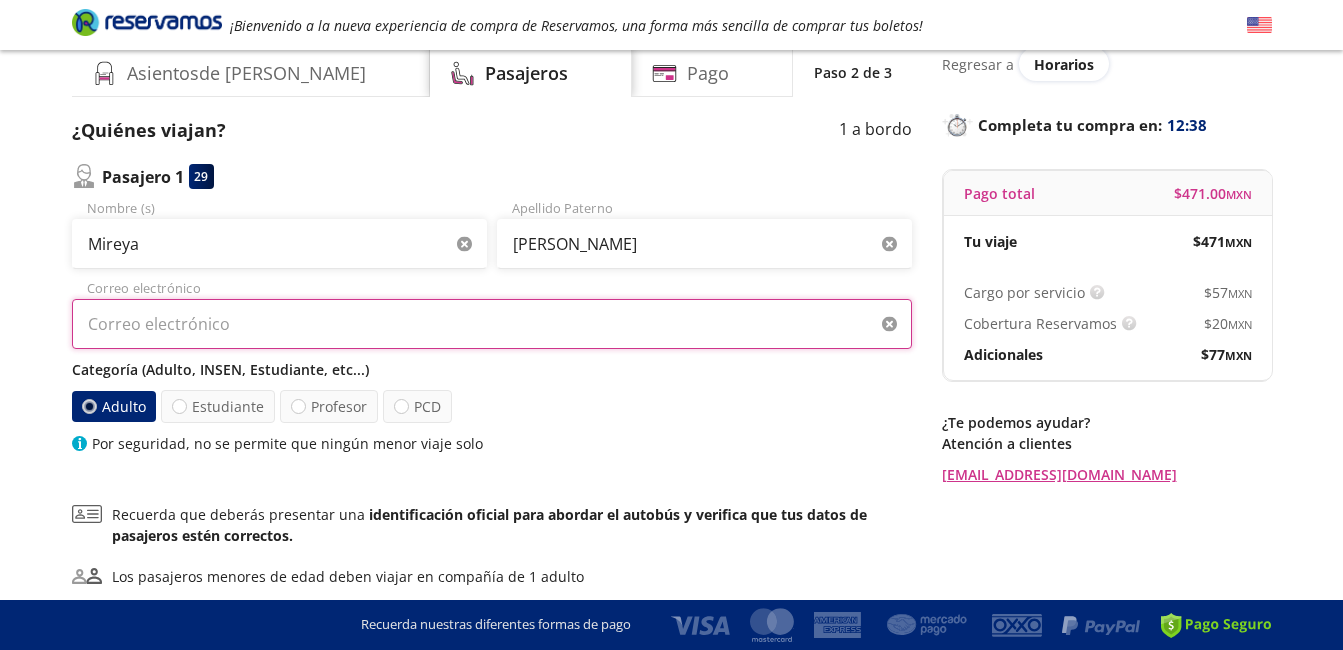 click on "Correo electrónico" at bounding box center [492, 324] 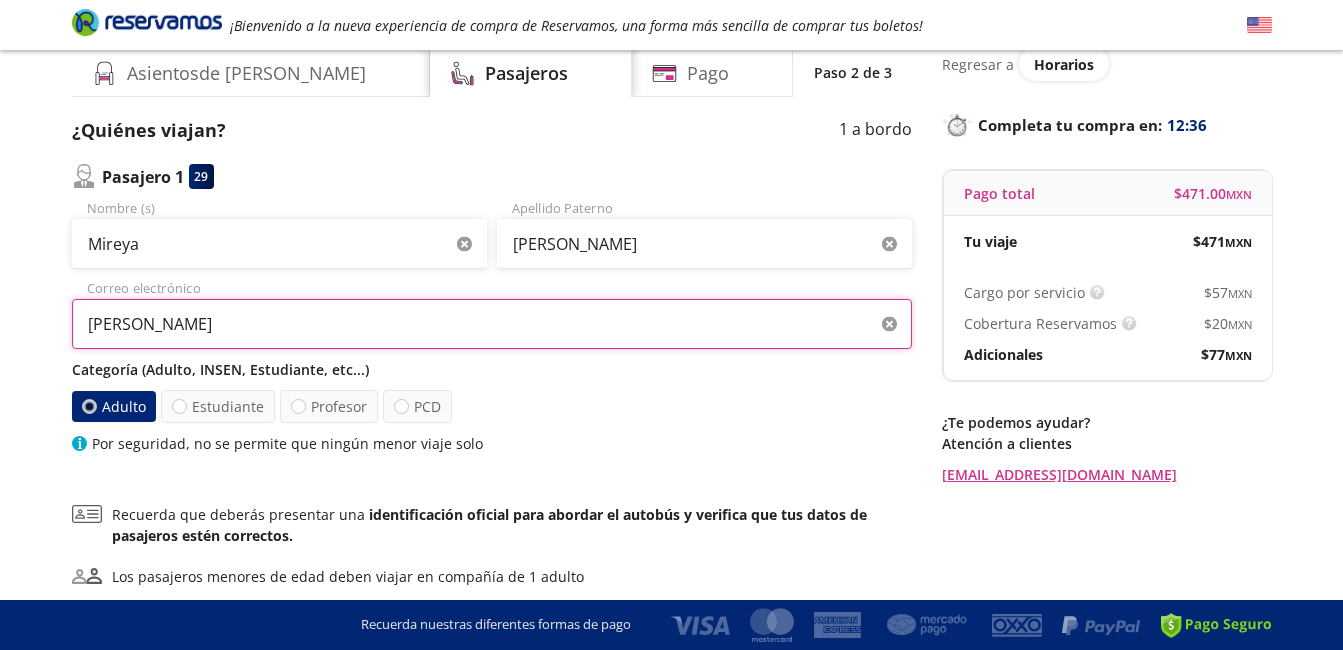 type on "[EMAIL_ADDRESS][DOMAIN_NAME]" 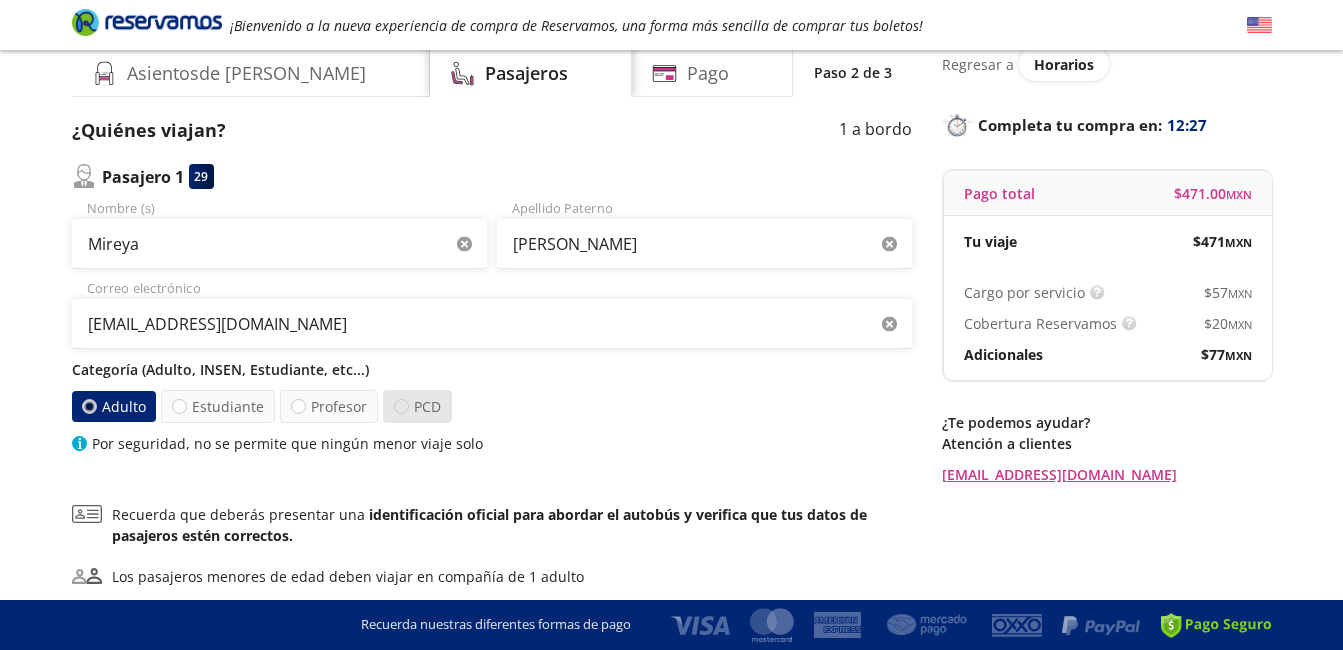 click at bounding box center (401, 406) 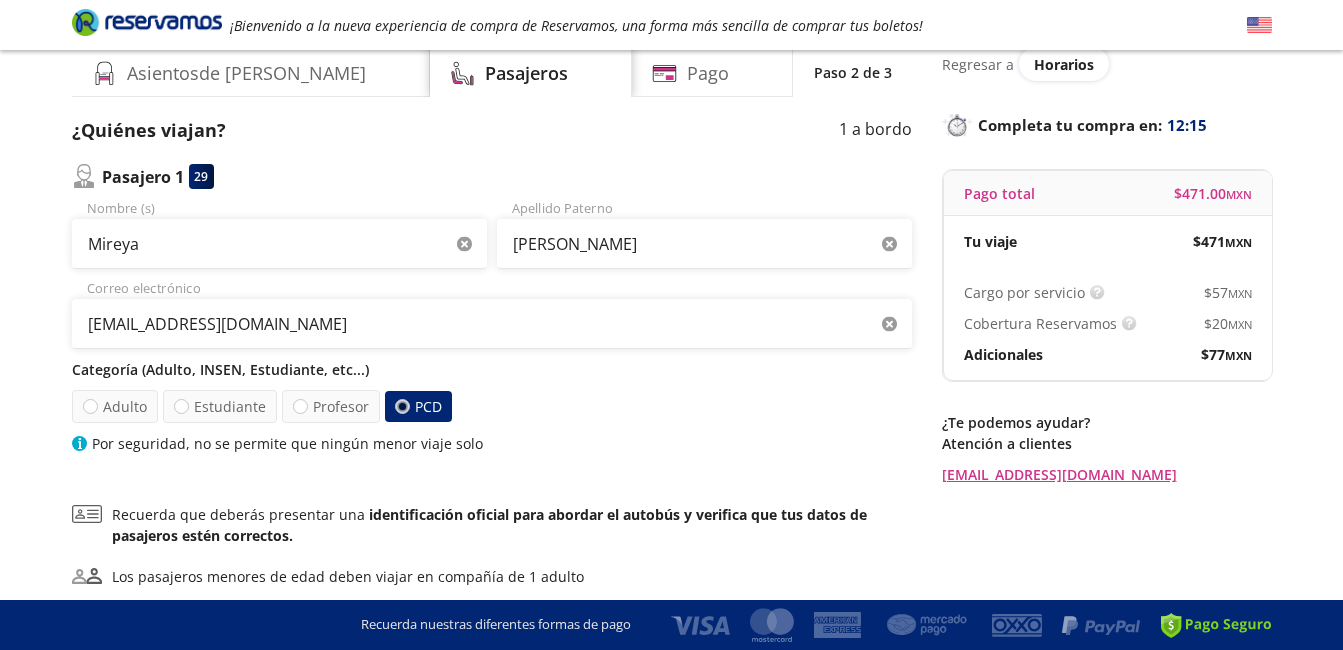 click on "Por seguridad, no se permite que ningún menor viaje solo" at bounding box center [287, 443] 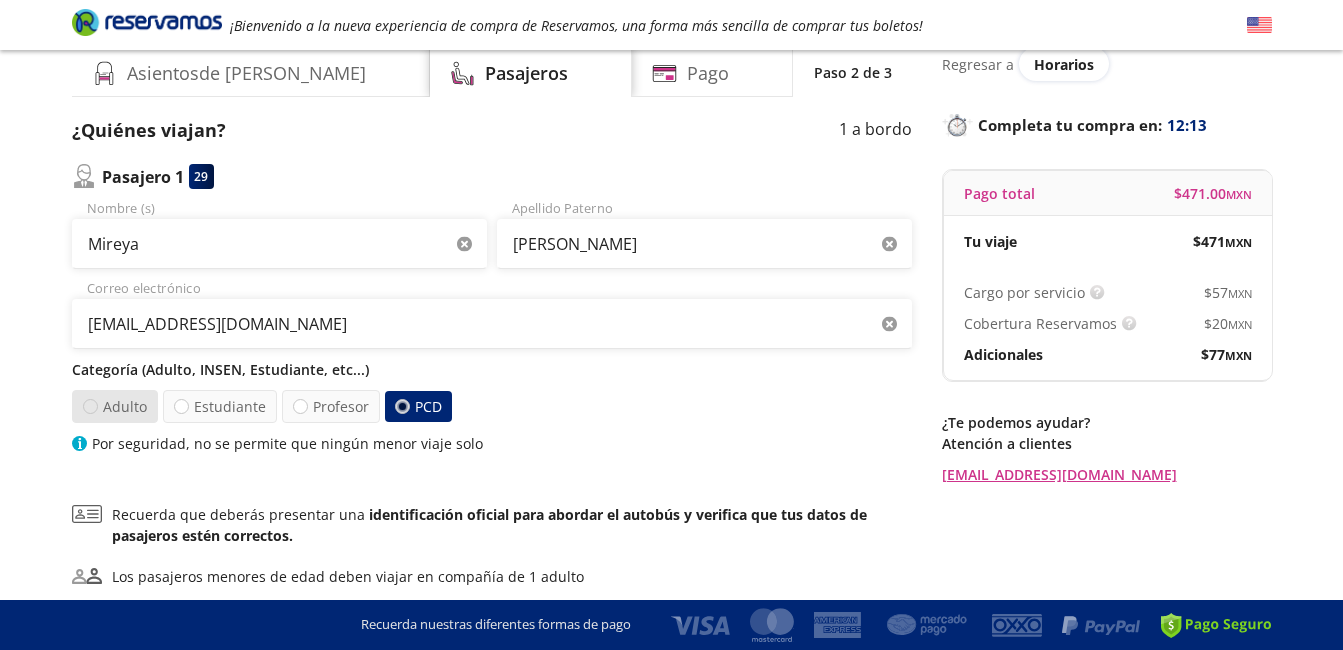 click at bounding box center [89, 406] 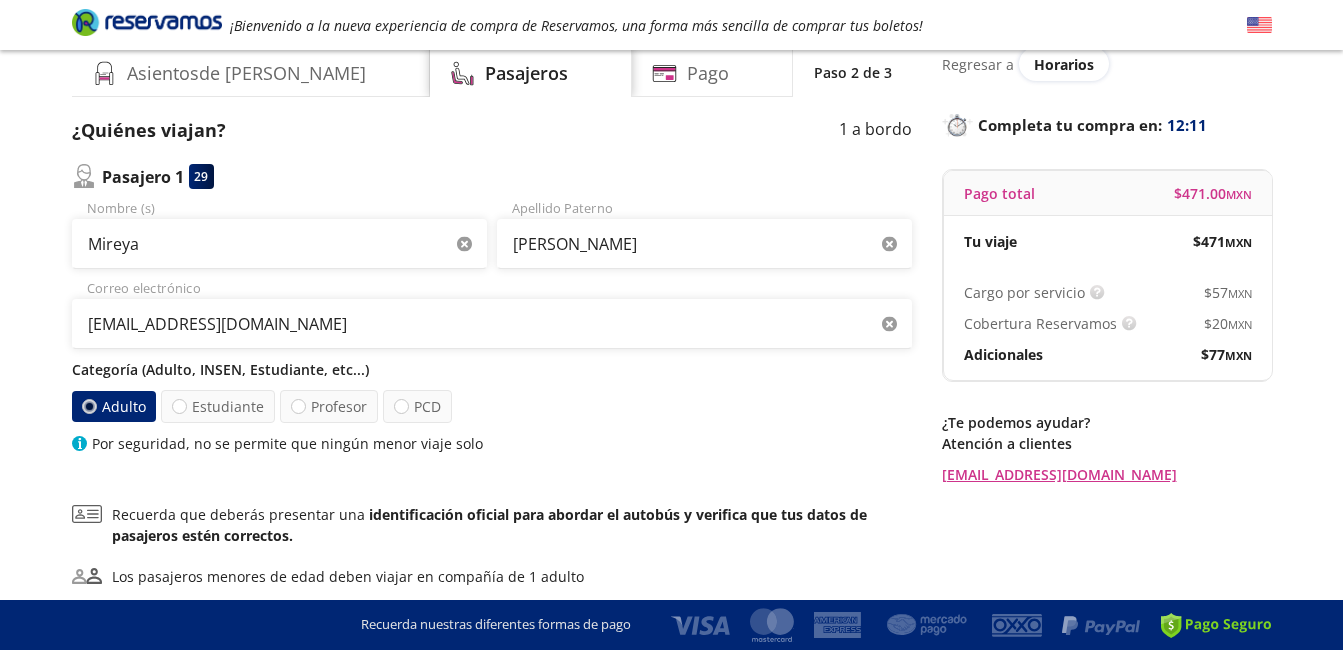 click on "Categoría (Adulto, INSEN, Estudiante, etc...)" at bounding box center (492, 369) 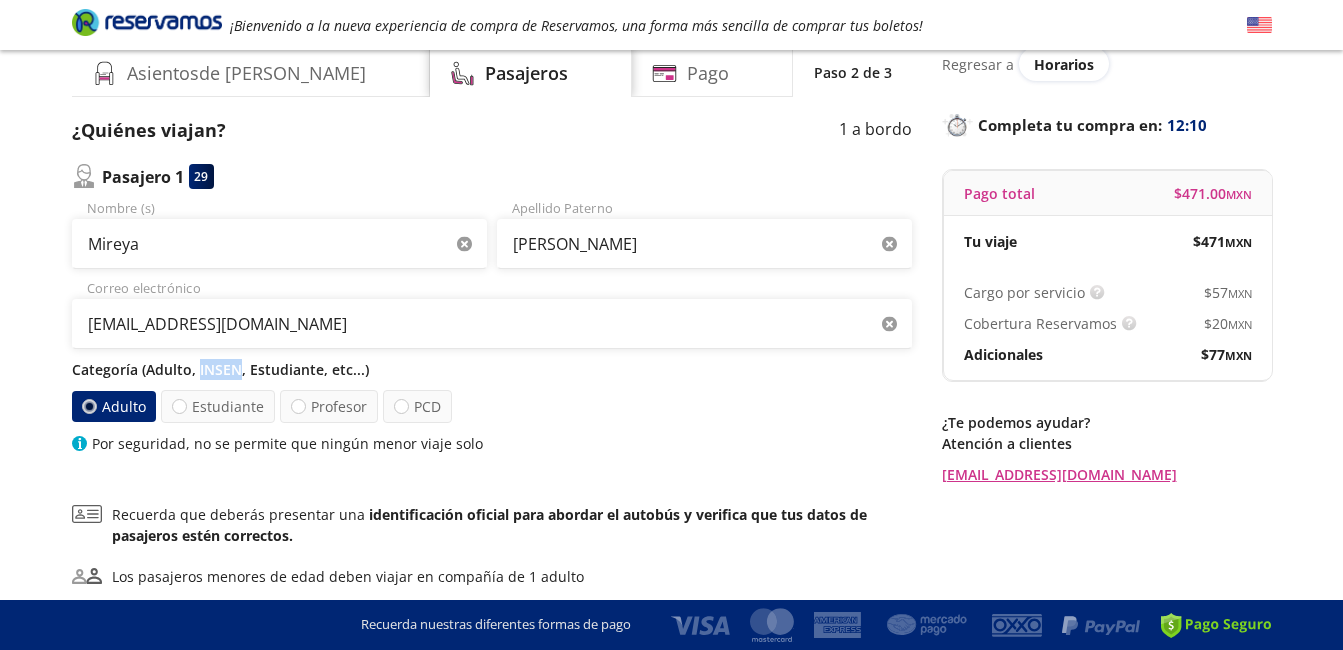 click on "Categoría (Adulto, INSEN, Estudiante, etc...)" at bounding box center [492, 369] 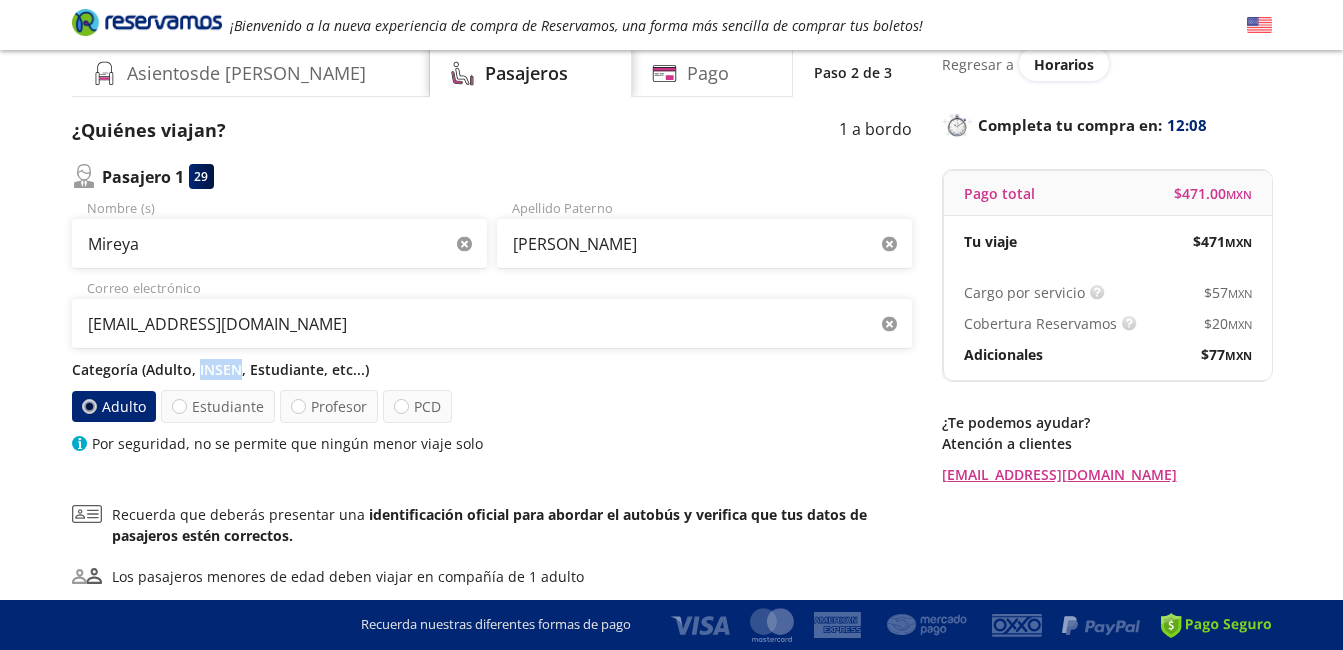 drag, startPoint x: 214, startPoint y: 372, endPoint x: 223, endPoint y: 365, distance: 11.401754 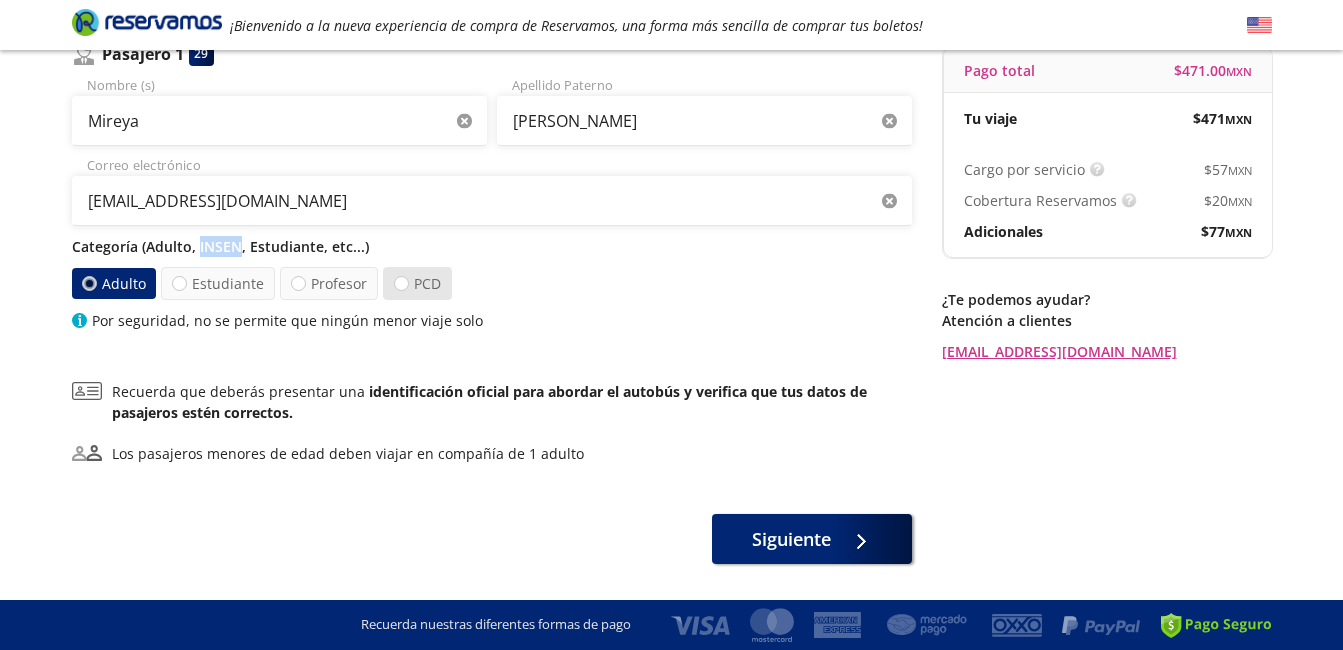 scroll, scrollTop: 240, scrollLeft: 0, axis: vertical 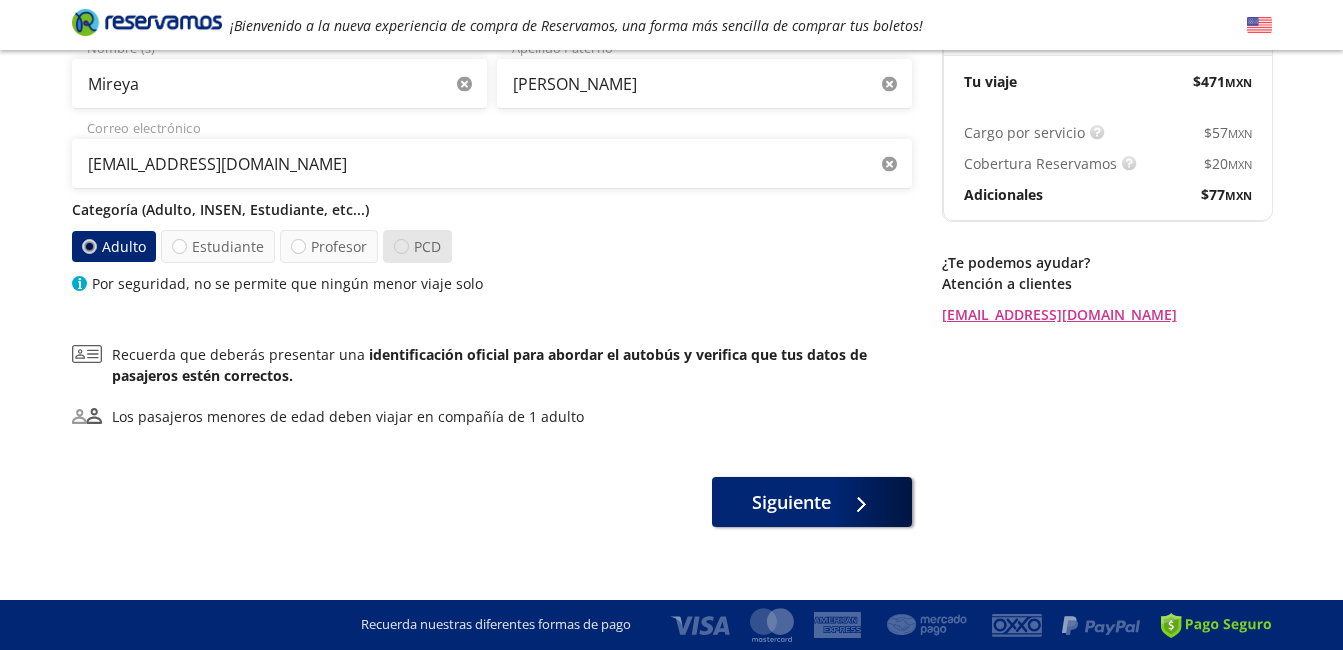 click at bounding box center (400, 246) 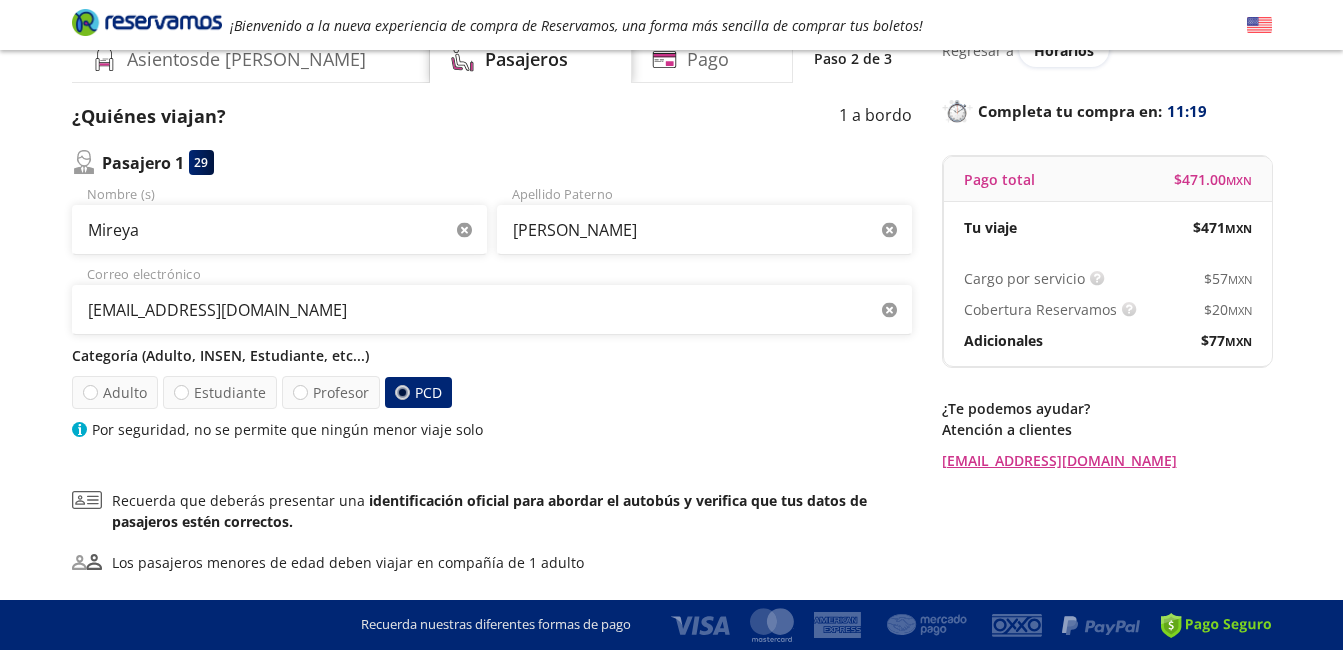 scroll, scrollTop: 120, scrollLeft: 0, axis: vertical 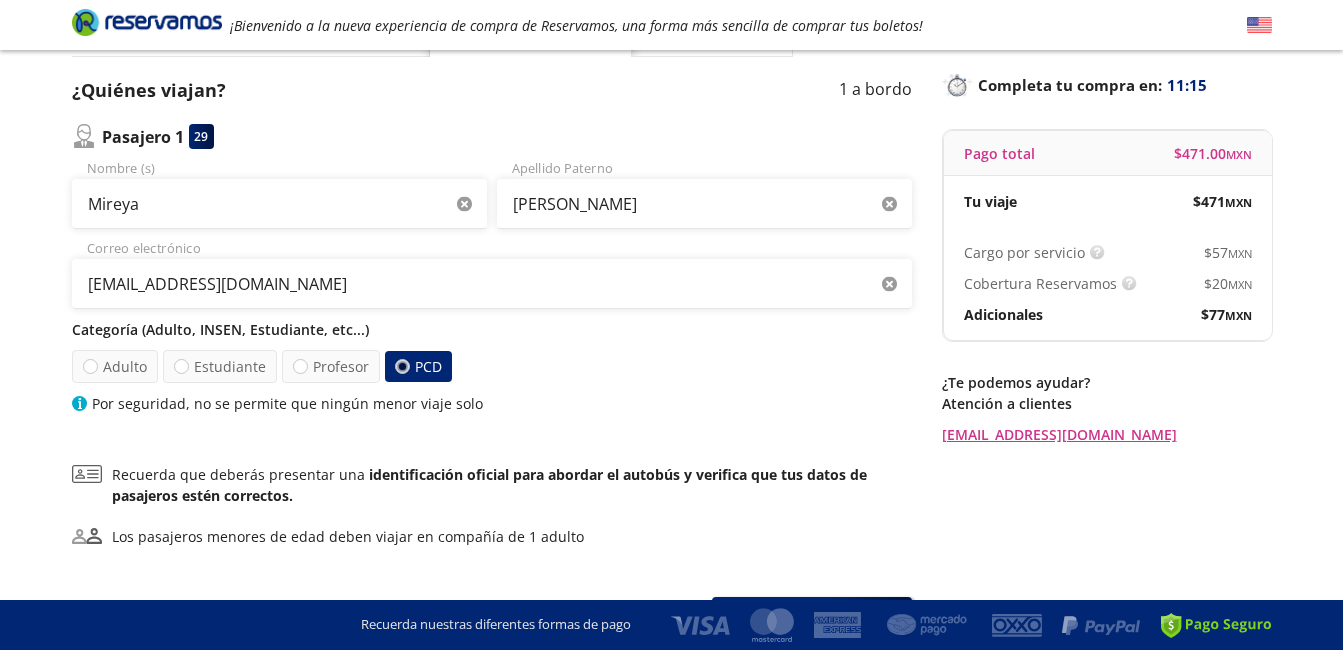 click on "Categoría (Adulto, INSEN, Estudiante, etc...)" at bounding box center (492, 329) 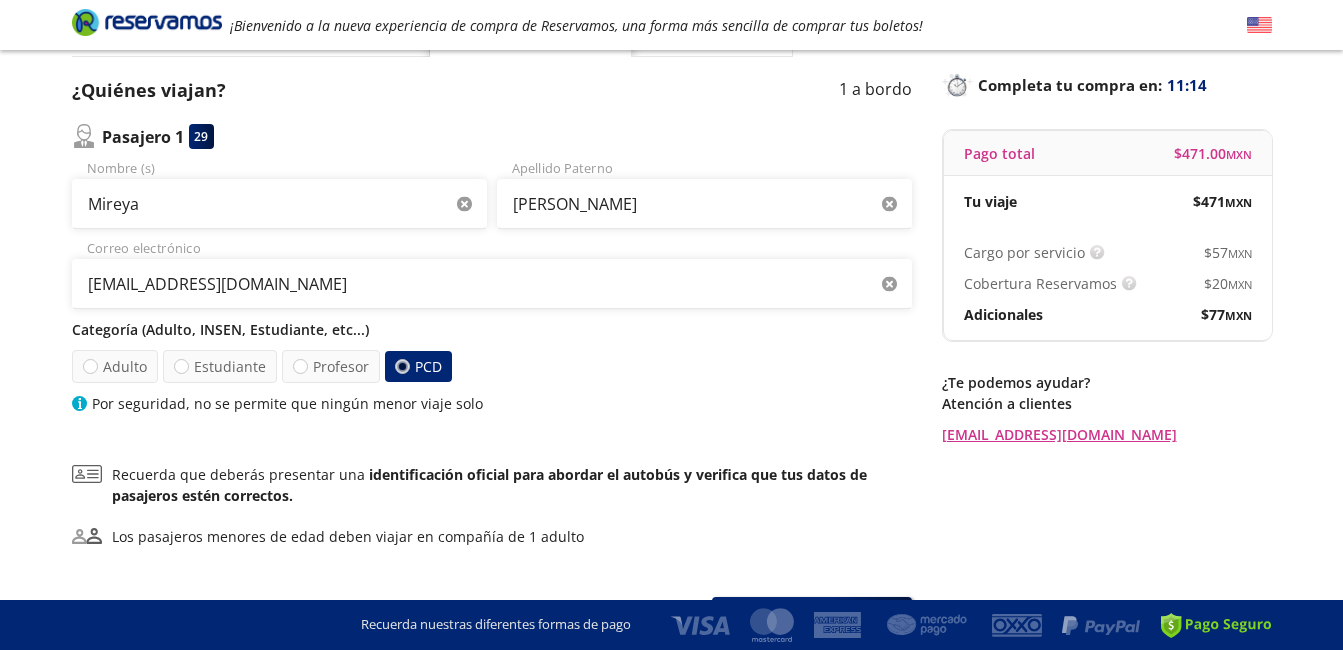click on "PCD" at bounding box center (417, 366) 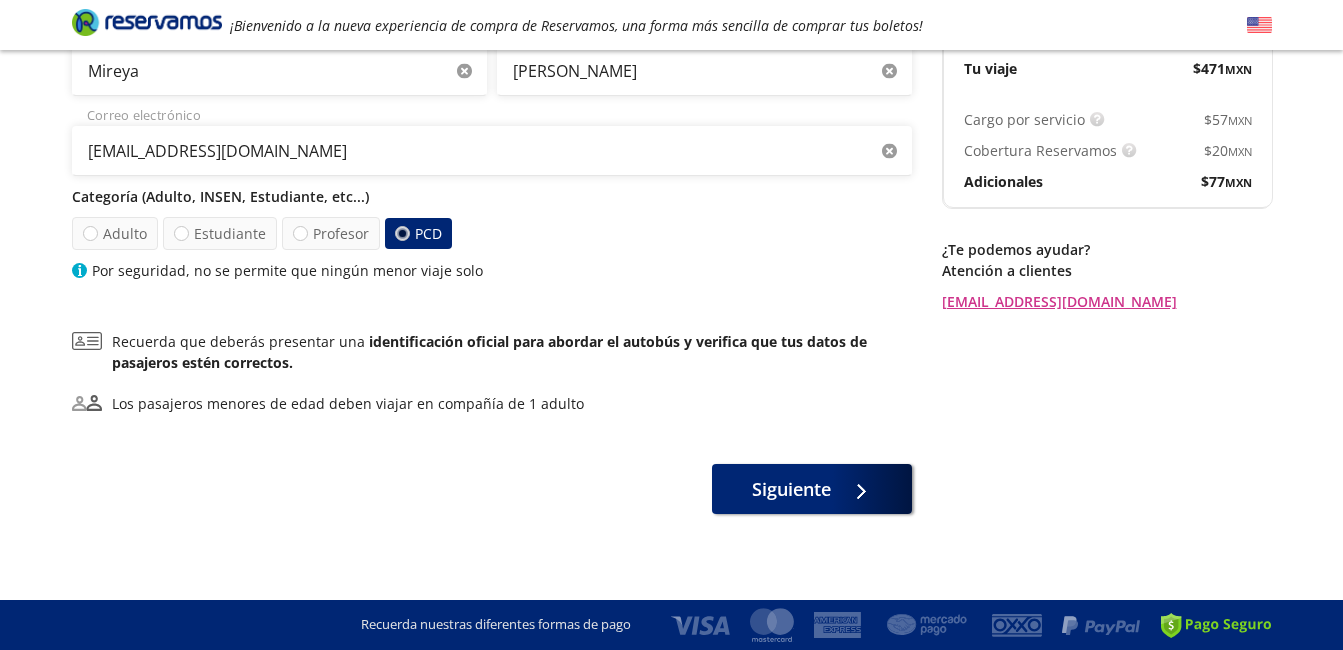 scroll, scrollTop: 258, scrollLeft: 0, axis: vertical 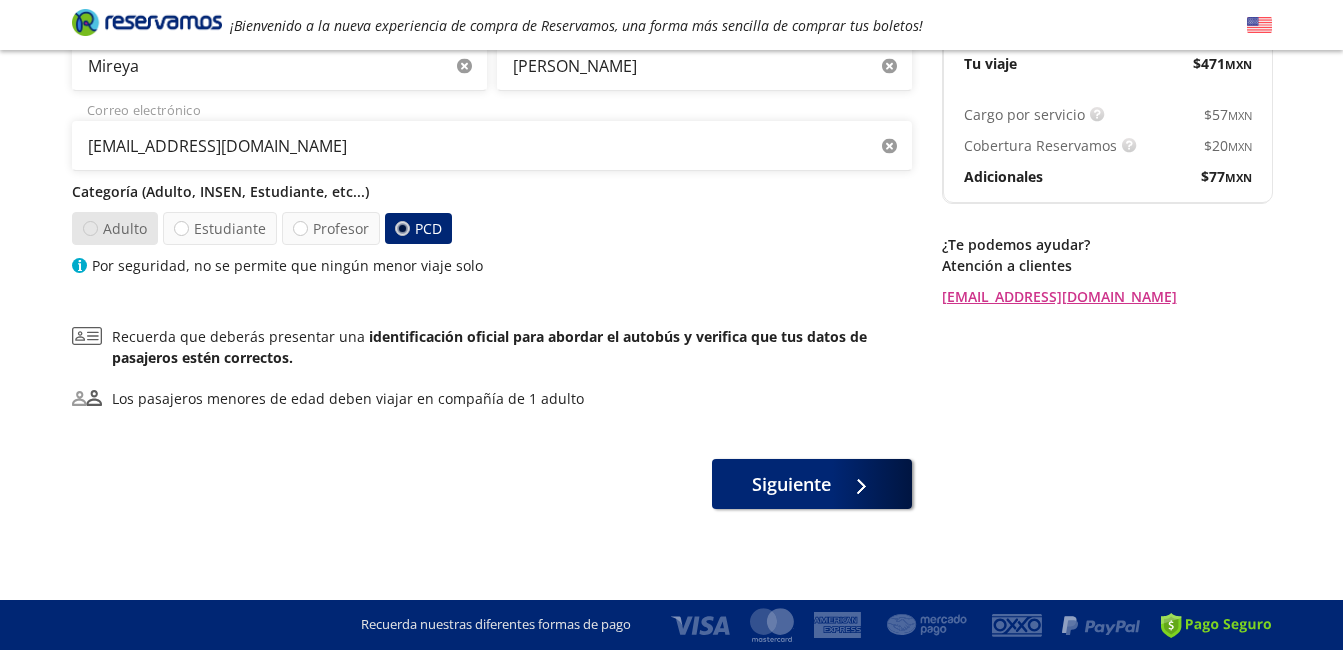click at bounding box center [89, 228] 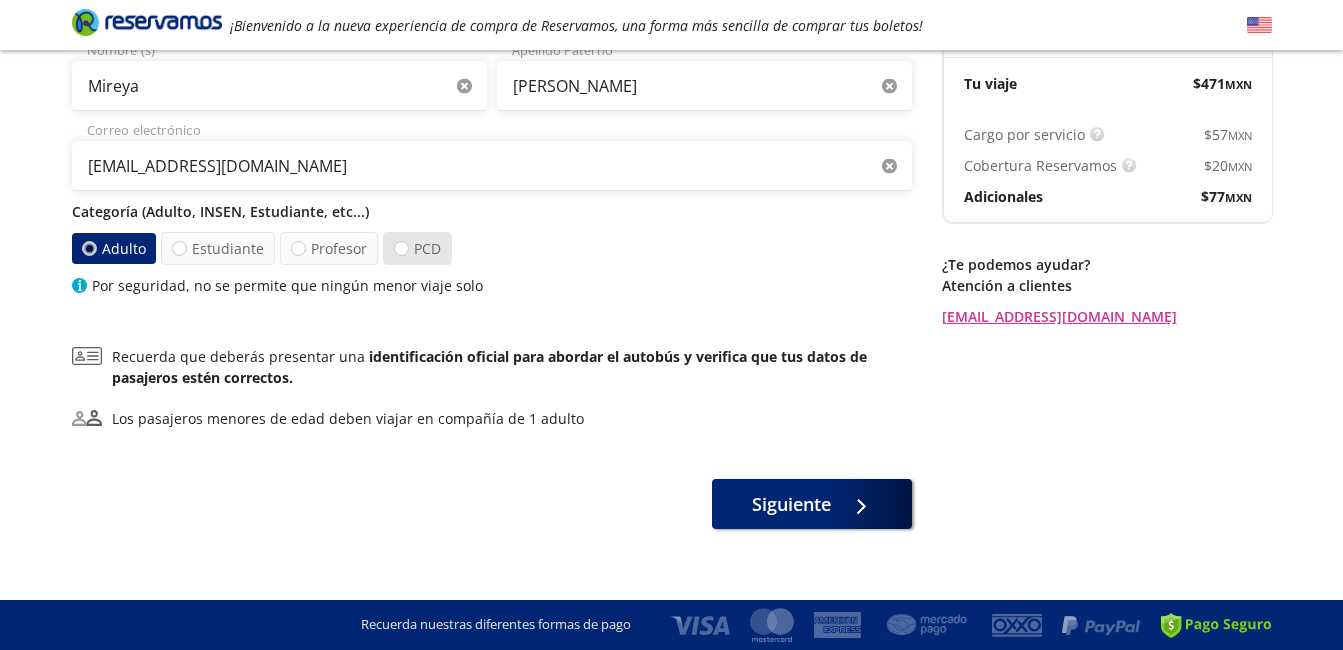 scroll, scrollTop: 240, scrollLeft: 0, axis: vertical 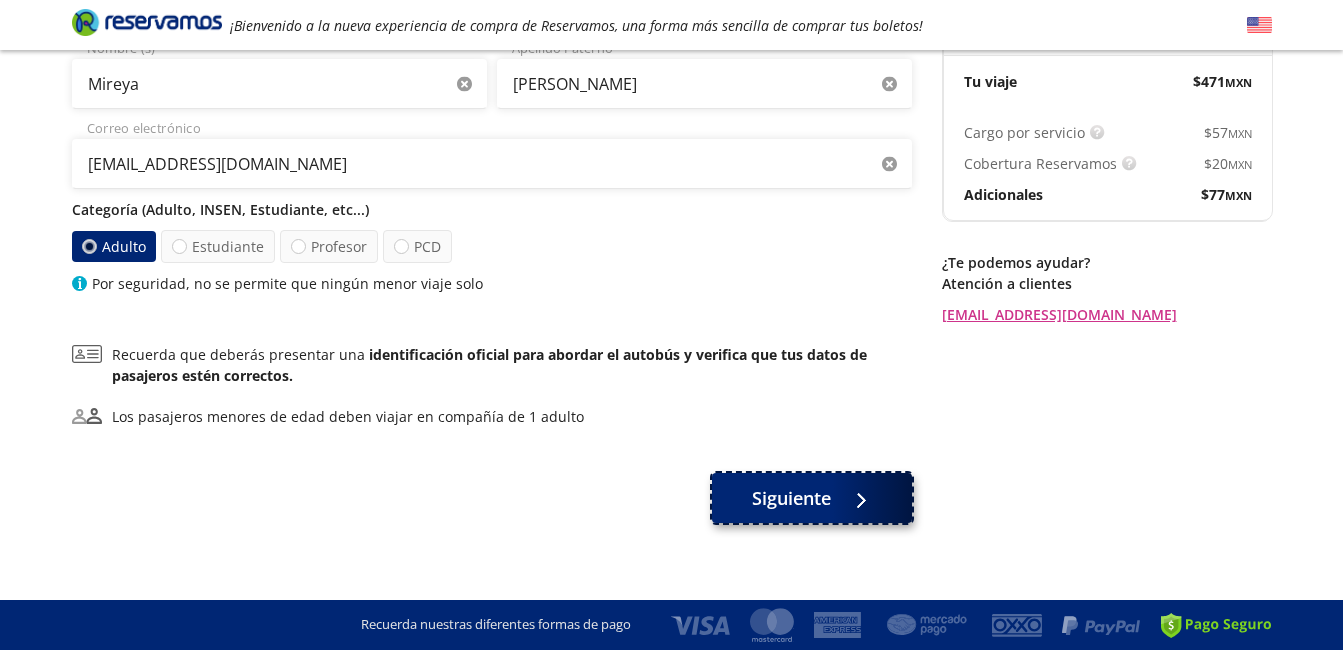 click on "Siguiente" at bounding box center (791, 498) 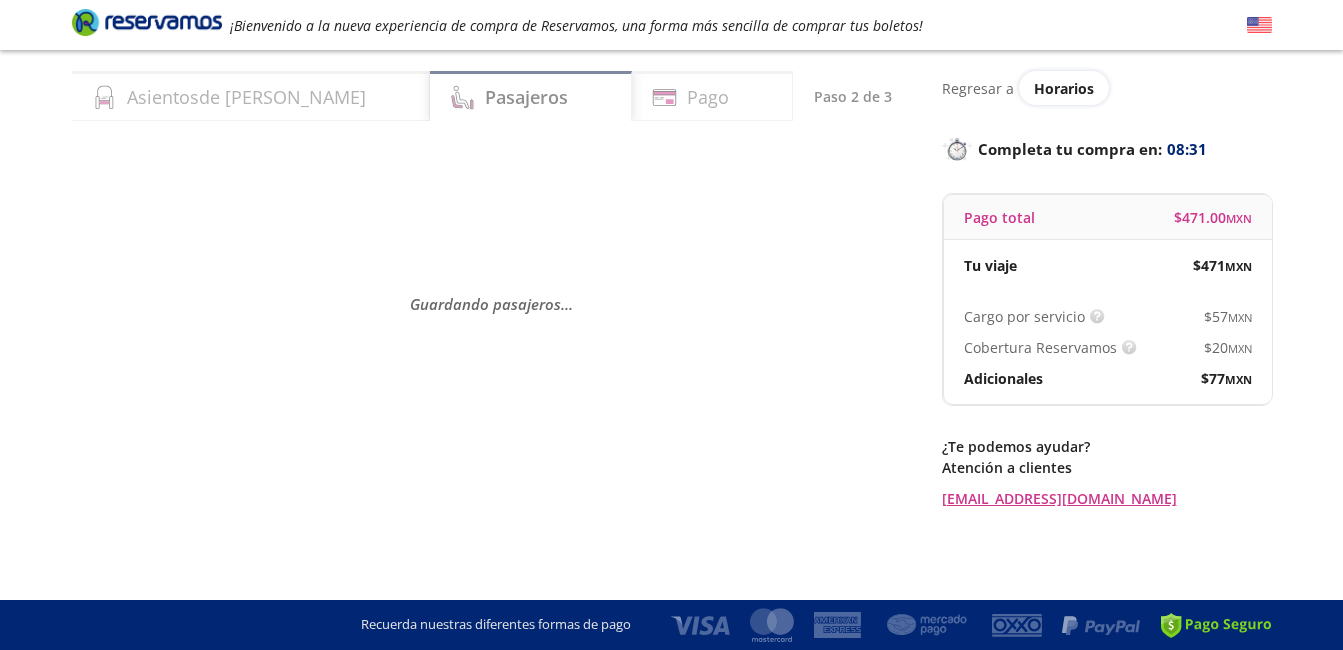 scroll, scrollTop: 0, scrollLeft: 0, axis: both 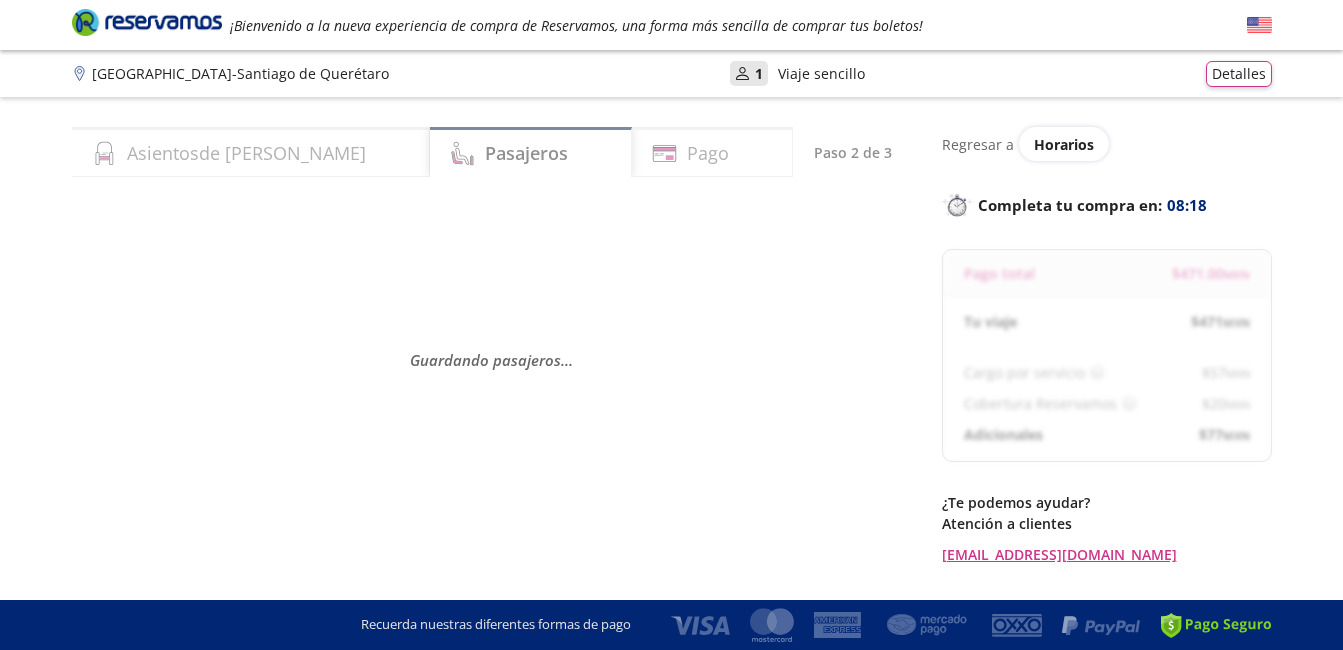select on "MX" 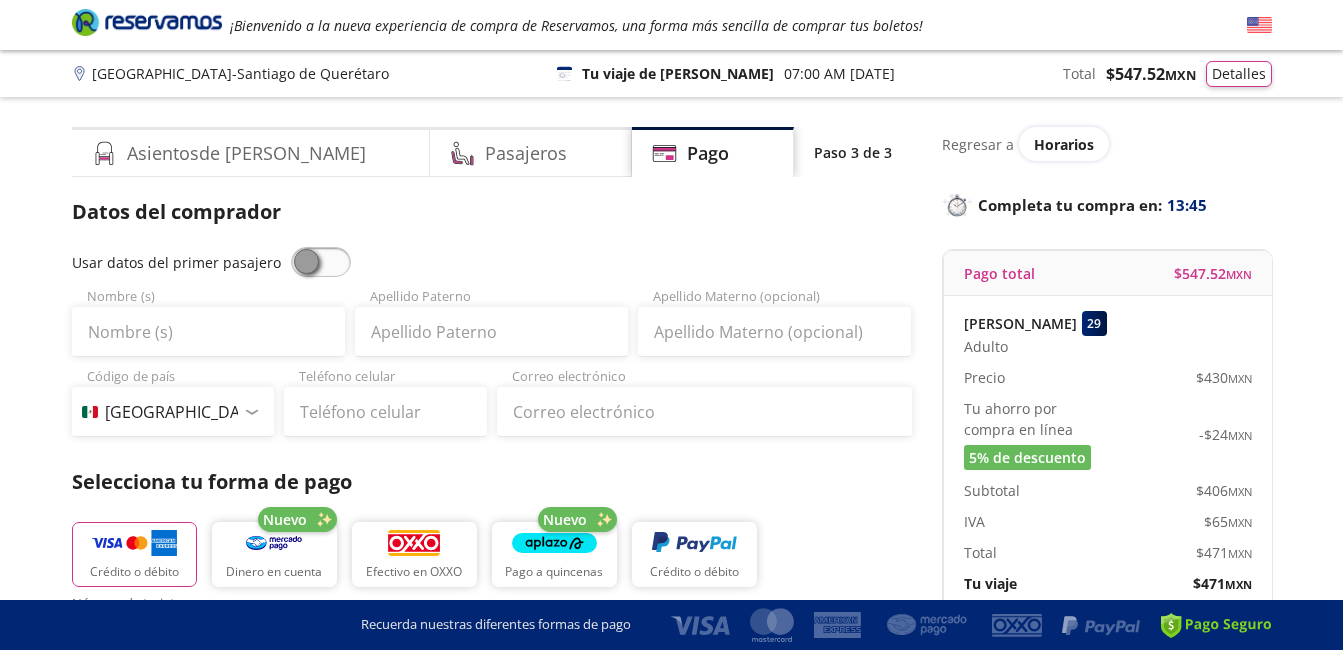click on "Usar datos del primer pasajero Nombre (s) Apellido Paterno Apellido Materno (opcional) Código de [GEOGRAPHIC_DATA] +1 [GEOGRAPHIC_DATA] +52 [GEOGRAPHIC_DATA] +57 [GEOGRAPHIC_DATA] +55 [GEOGRAPHIC_DATA] +93 [GEOGRAPHIC_DATA] +355 [GEOGRAPHIC_DATA] +49 [GEOGRAPHIC_DATA] +376 [GEOGRAPHIC_DATA] +244 [GEOGRAPHIC_DATA] +1 [GEOGRAPHIC_DATA] +1 [GEOGRAPHIC_DATA] +966 [GEOGRAPHIC_DATA] +213 [GEOGRAPHIC_DATA] +54 [GEOGRAPHIC_DATA] +374 [GEOGRAPHIC_DATA] +297 [GEOGRAPHIC_DATA] +61 [GEOGRAPHIC_DATA] +43 [GEOGRAPHIC_DATA] +994 [GEOGRAPHIC_DATA] +1 [GEOGRAPHIC_DATA] +880 [GEOGRAPHIC_DATA] +1 [GEOGRAPHIC_DATA] +973 [GEOGRAPHIC_DATA] +32 [GEOGRAPHIC_DATA] +501 [GEOGRAPHIC_DATA] +229 [GEOGRAPHIC_DATA] +1 [GEOGRAPHIC_DATA] +375 [GEOGRAPHIC_DATA] +95 [GEOGRAPHIC_DATA] +591 [GEOGRAPHIC_DATA] +387 Botsuana +267 [GEOGRAPHIC_DATA] +673 [GEOGRAPHIC_DATA] +359 [GEOGRAPHIC_DATA] +226 [GEOGRAPHIC_DATA] +257 [GEOGRAPHIC_DATA] +975 [GEOGRAPHIC_DATA] +238 [GEOGRAPHIC_DATA] +855 [GEOGRAPHIC_DATA] +237 [GEOGRAPHIC_DATA] +1 [GEOGRAPHIC_DATA] [GEOGRAPHIC_DATA] +599 [GEOGRAPHIC_DATA] +235 [GEOGRAPHIC_DATA] +56 [GEOGRAPHIC_DATA] +86 [GEOGRAPHIC_DATA] +357 [GEOGRAPHIC_DATA] +269 [GEOGRAPHIC_DATA] +243 [GEOGRAPHIC_DATA] +[GEOGRAPHIC_DATA] +850 [GEOGRAPHIC_DATA] +82 [GEOGRAPHIC_DATA] +225 [GEOGRAPHIC_DATA] +506 [GEOGRAPHIC_DATA] +385 [GEOGRAPHIC_DATA] +53 [GEOGRAPHIC_DATA] +599 [GEOGRAPHIC_DATA] +45 [GEOGRAPHIC_DATA] +1 [GEOGRAPHIC_DATA] +593 [GEOGRAPHIC_DATA] +20 [GEOGRAPHIC_DATA] +[GEOGRAPHIC_DATA] +971 [GEOGRAPHIC_DATA] +291 [GEOGRAPHIC_DATA] +421 [US_STATE] +1" at bounding box center (492, 342) 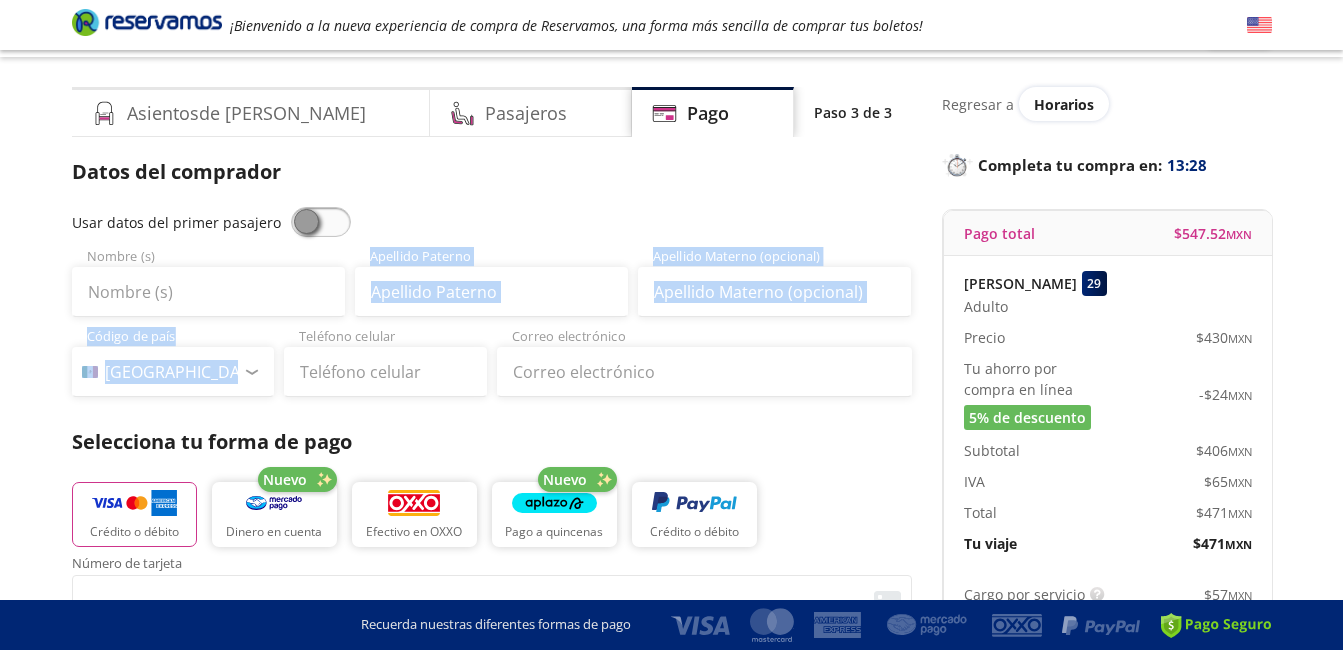 scroll, scrollTop: 0, scrollLeft: 0, axis: both 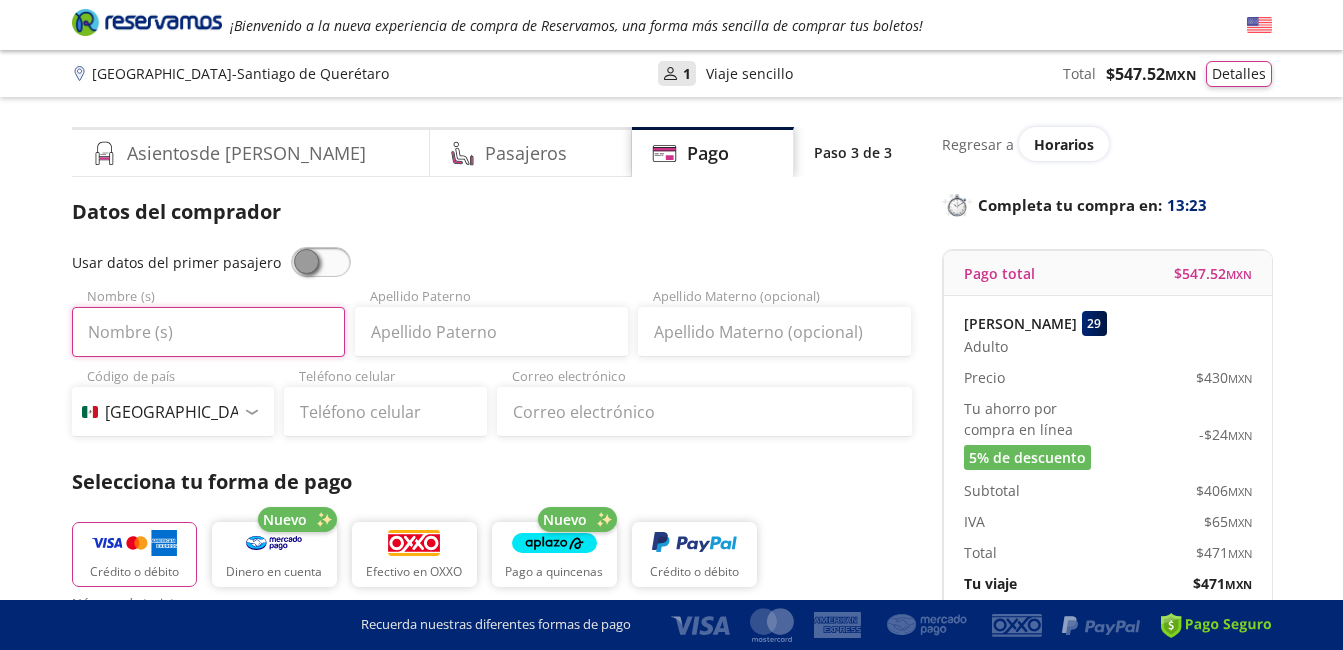 click on "Nombre (s)" at bounding box center (208, 332) 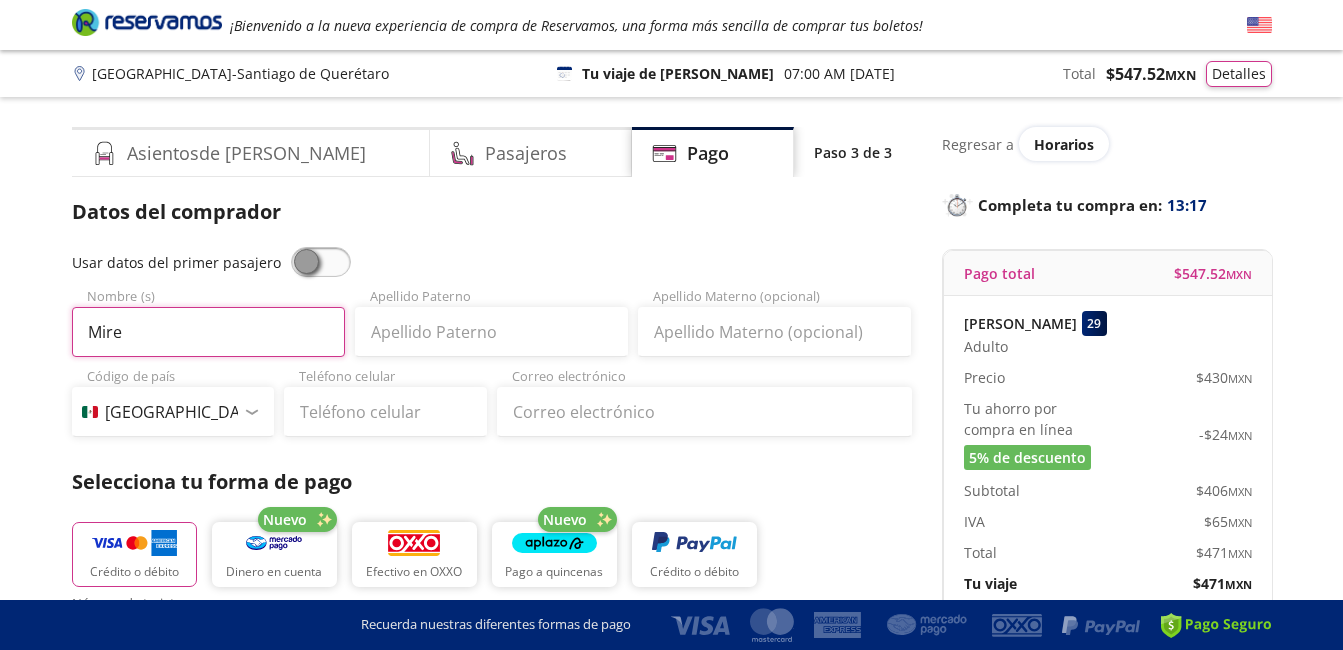 type on "Mireya" 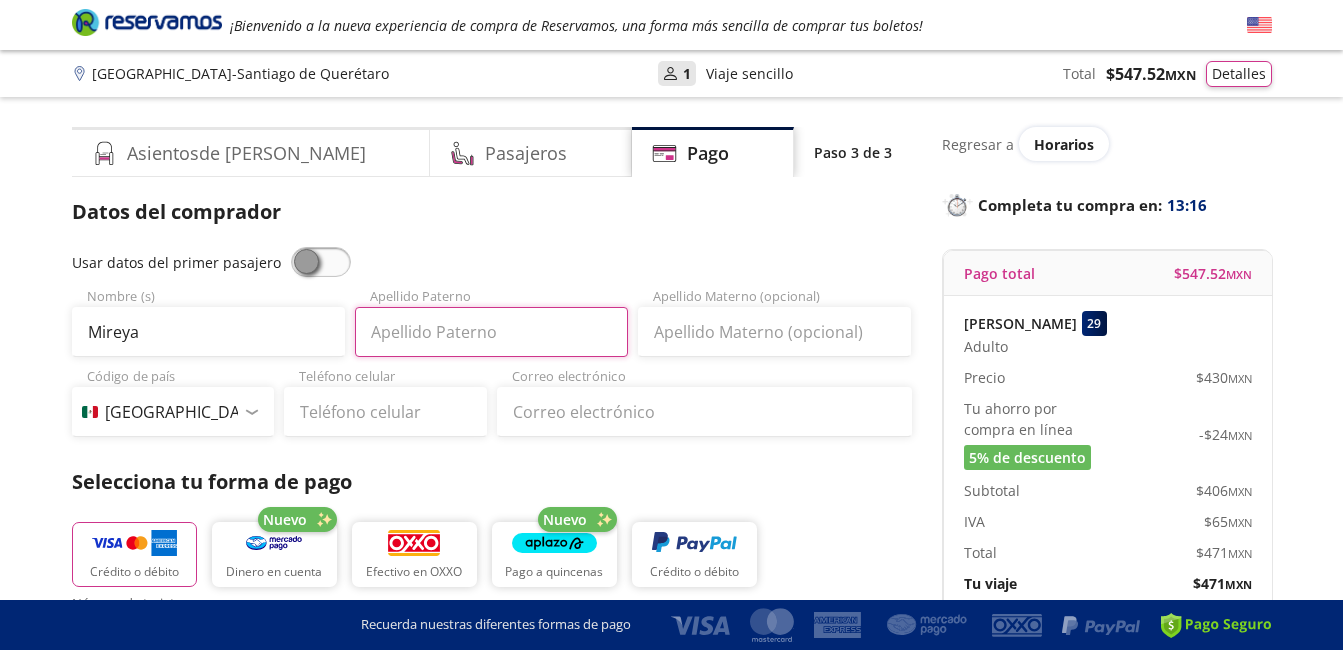 click on "Apellido Paterno" at bounding box center [491, 332] 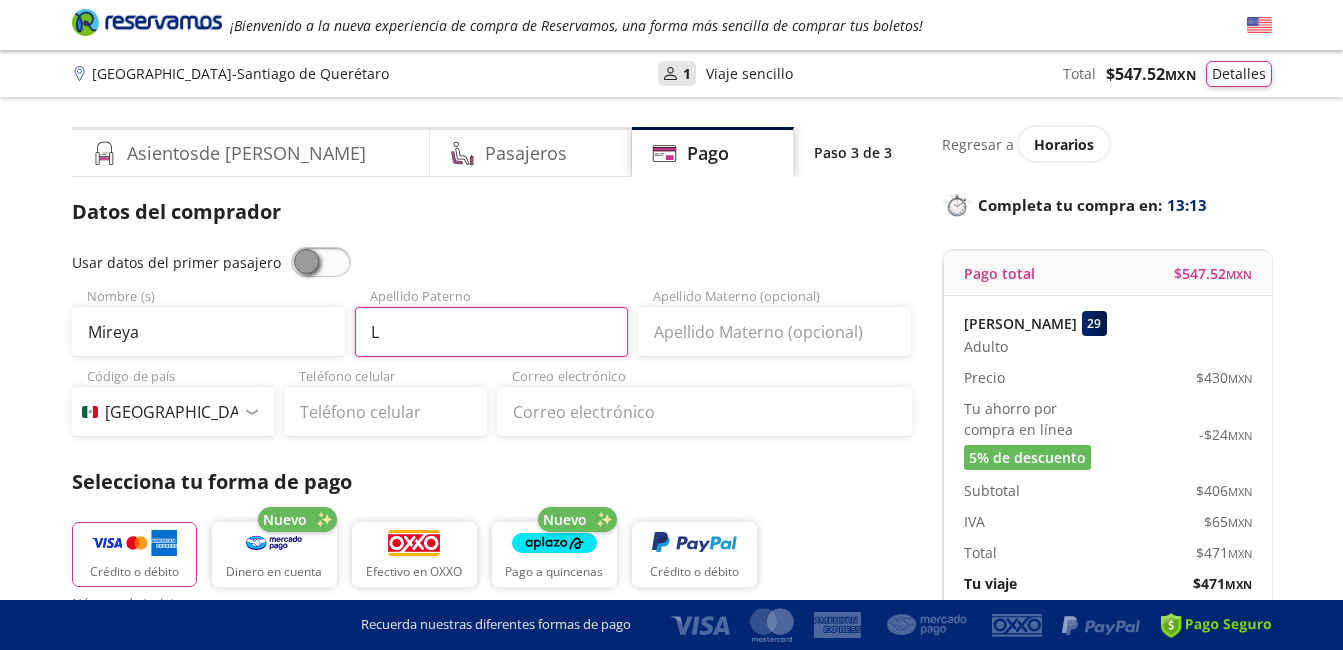 type on "[PERSON_NAME]" 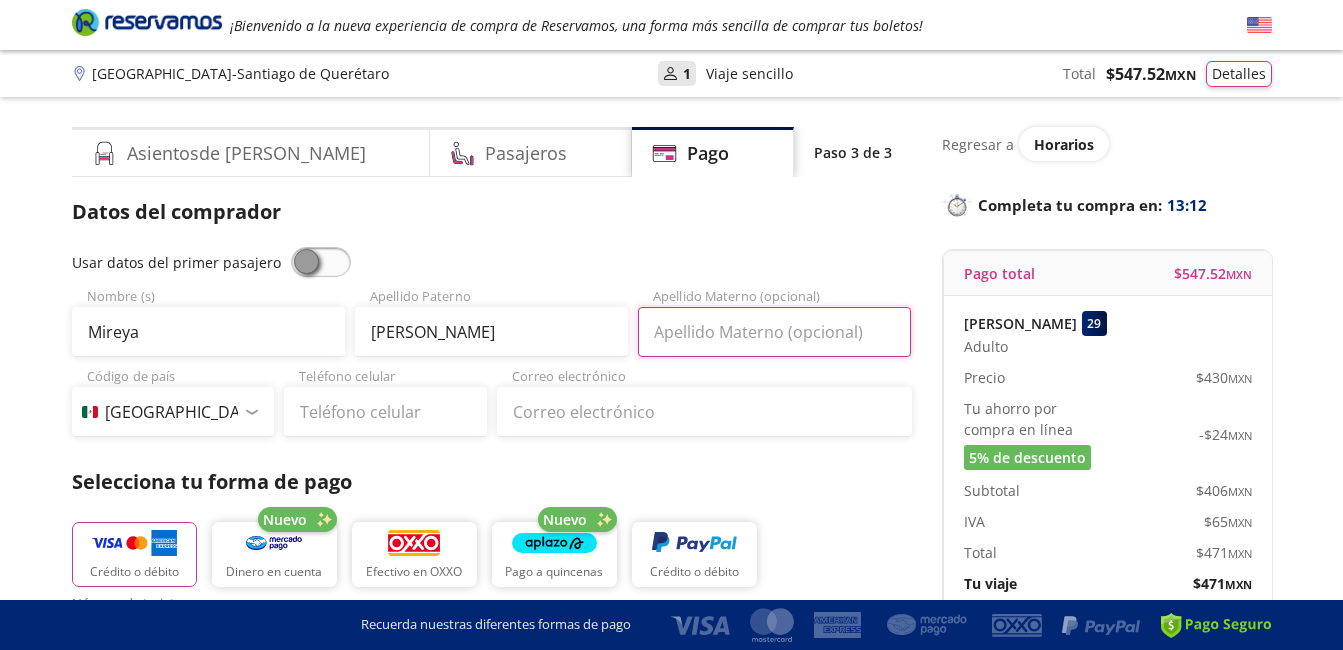 click on "Apellido Materno (opcional)" at bounding box center [774, 332] 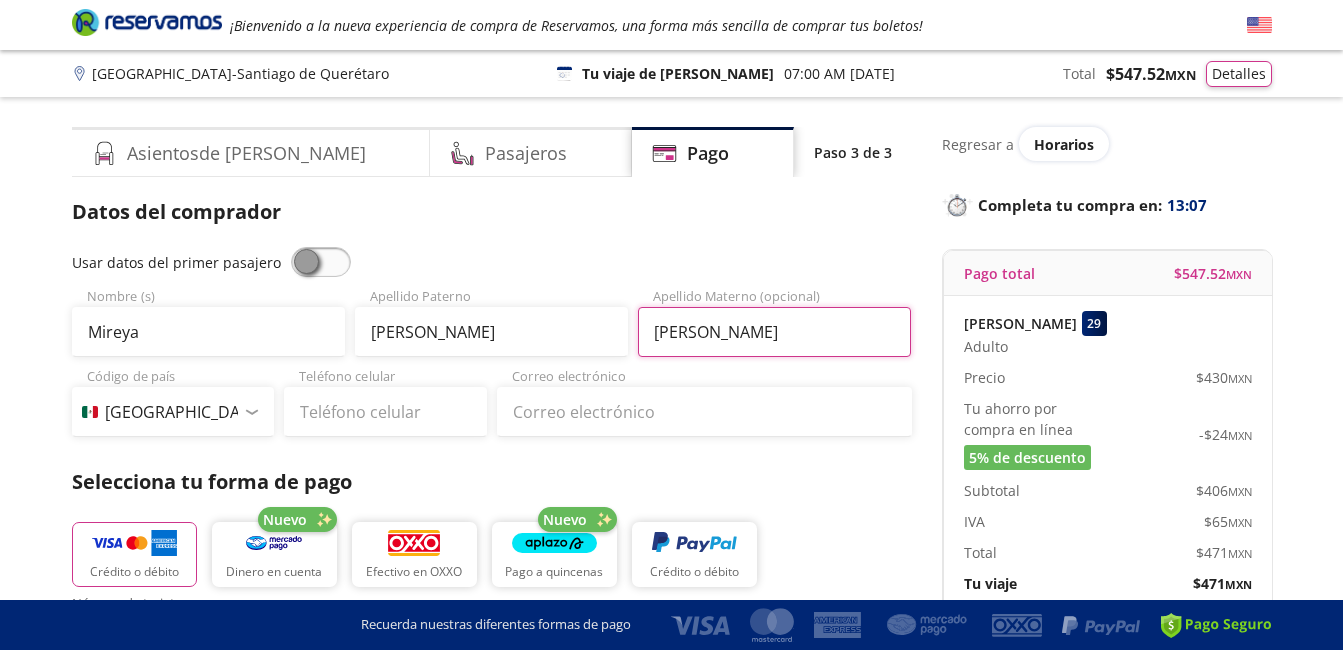 type on "[PERSON_NAME]" 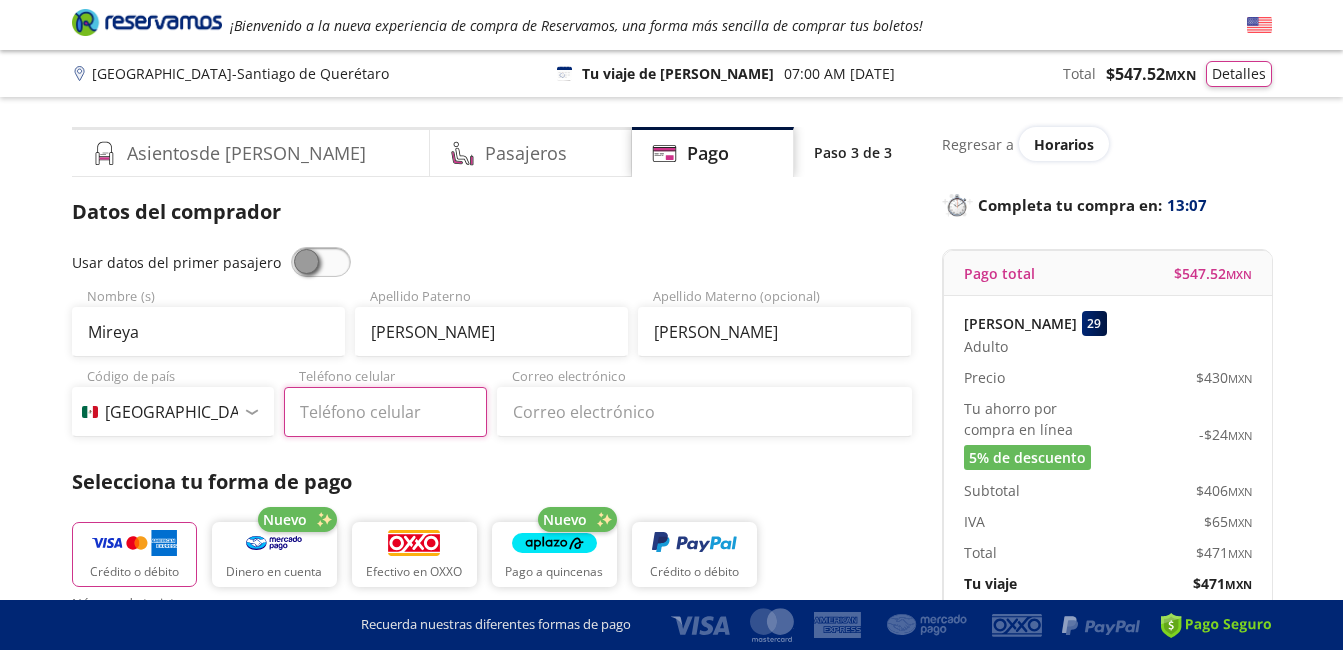 click on "Teléfono celular" at bounding box center (385, 412) 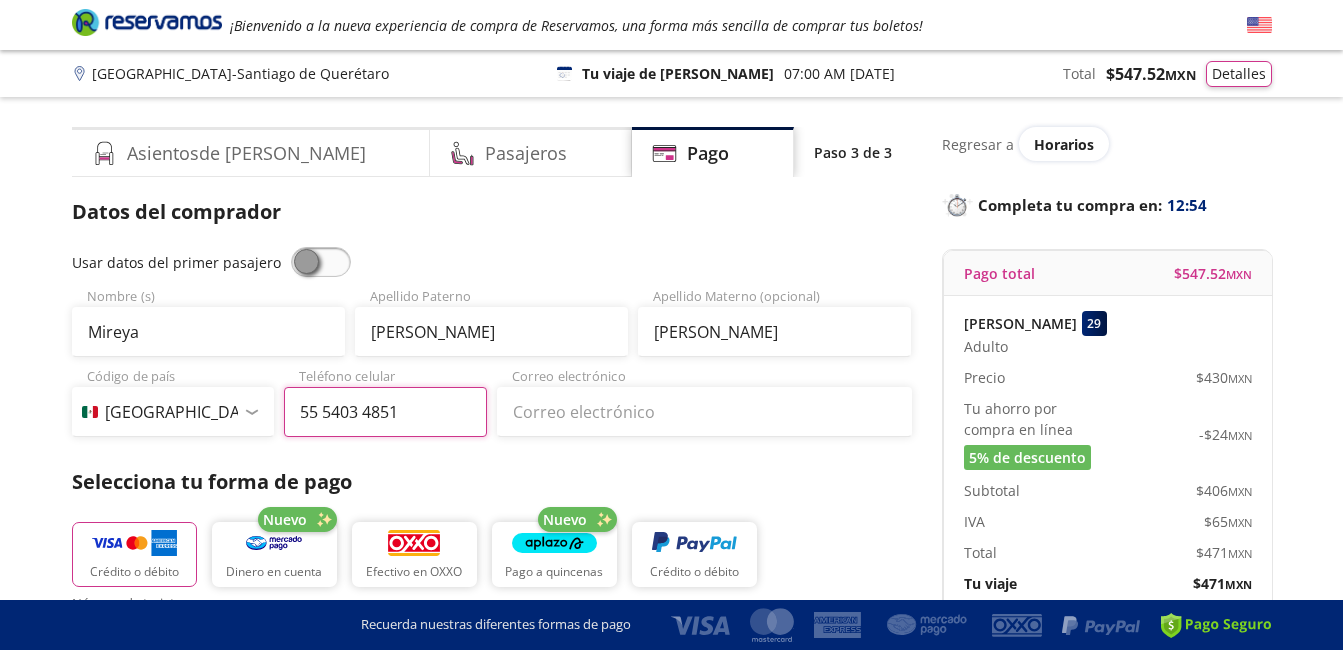 type on "55 5403 4851" 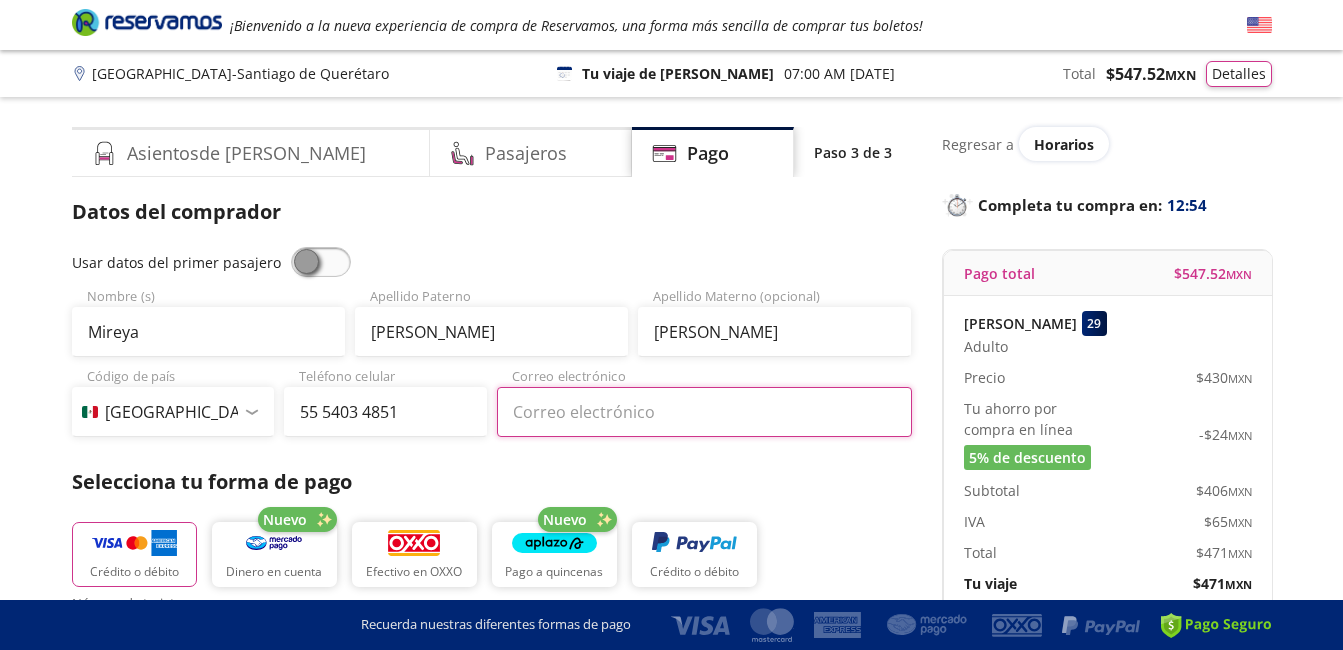 click on "Correo electrónico" at bounding box center [704, 412] 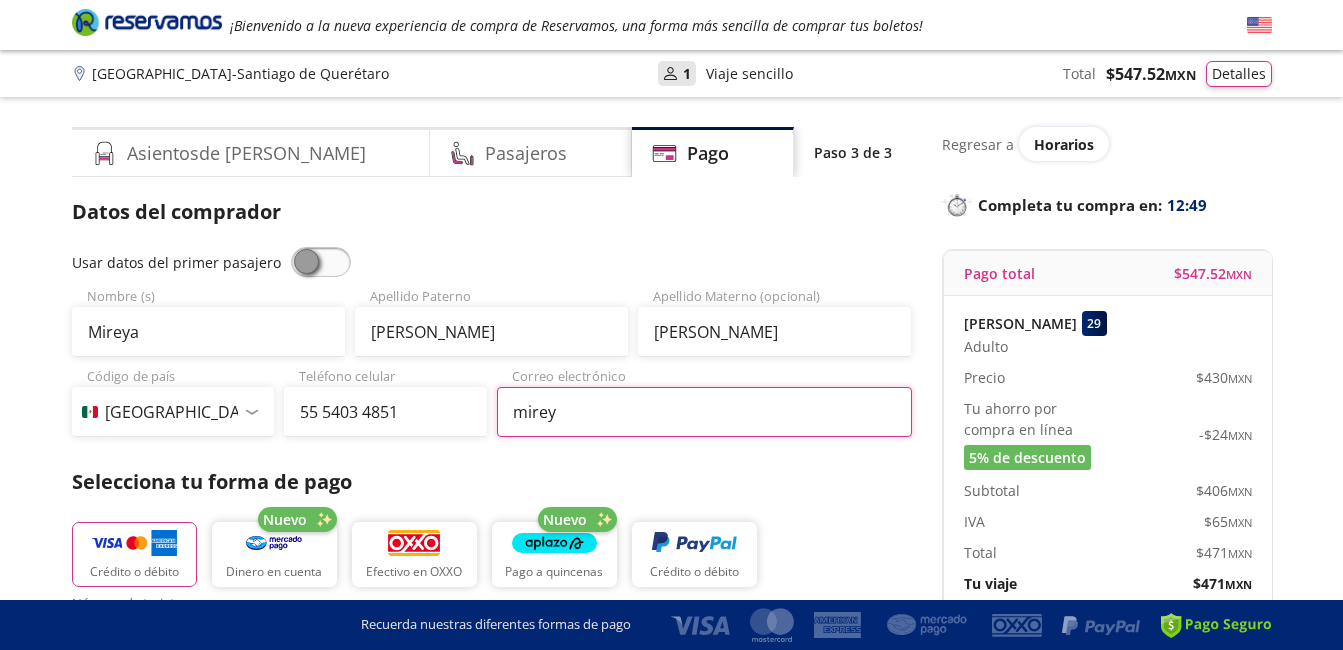 type on "[EMAIL_ADDRESS][DOMAIN_NAME]" 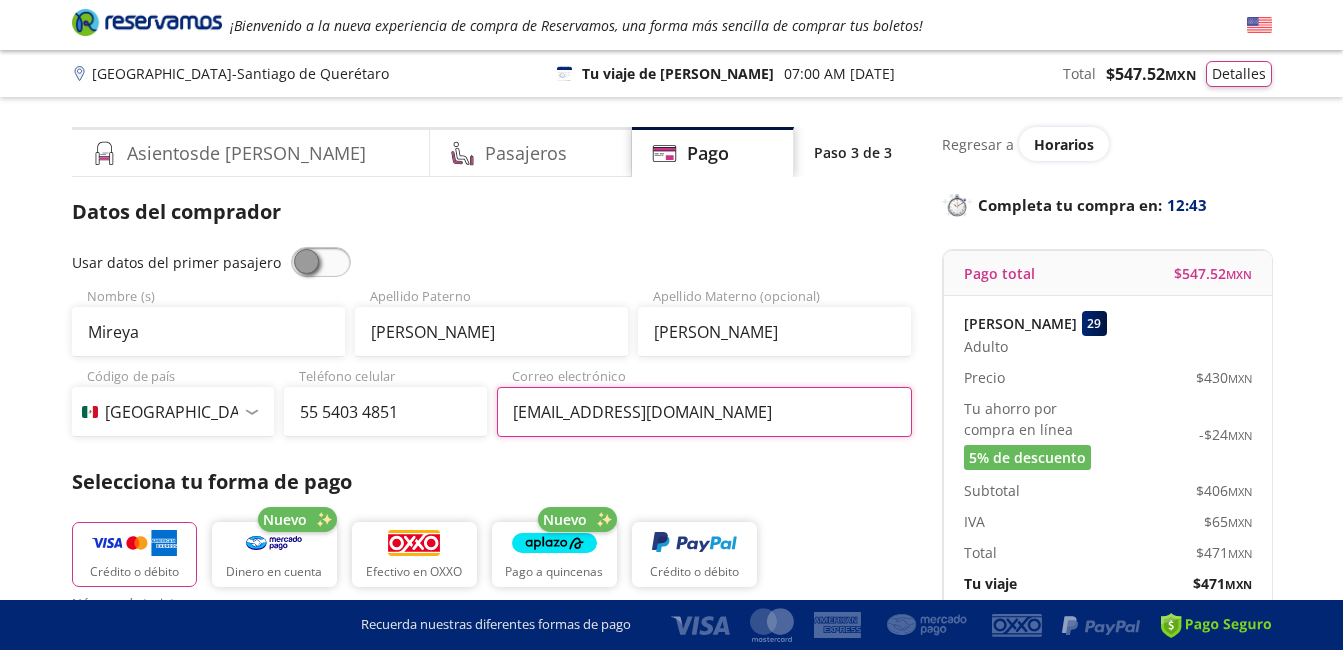 scroll, scrollTop: 568, scrollLeft: 0, axis: vertical 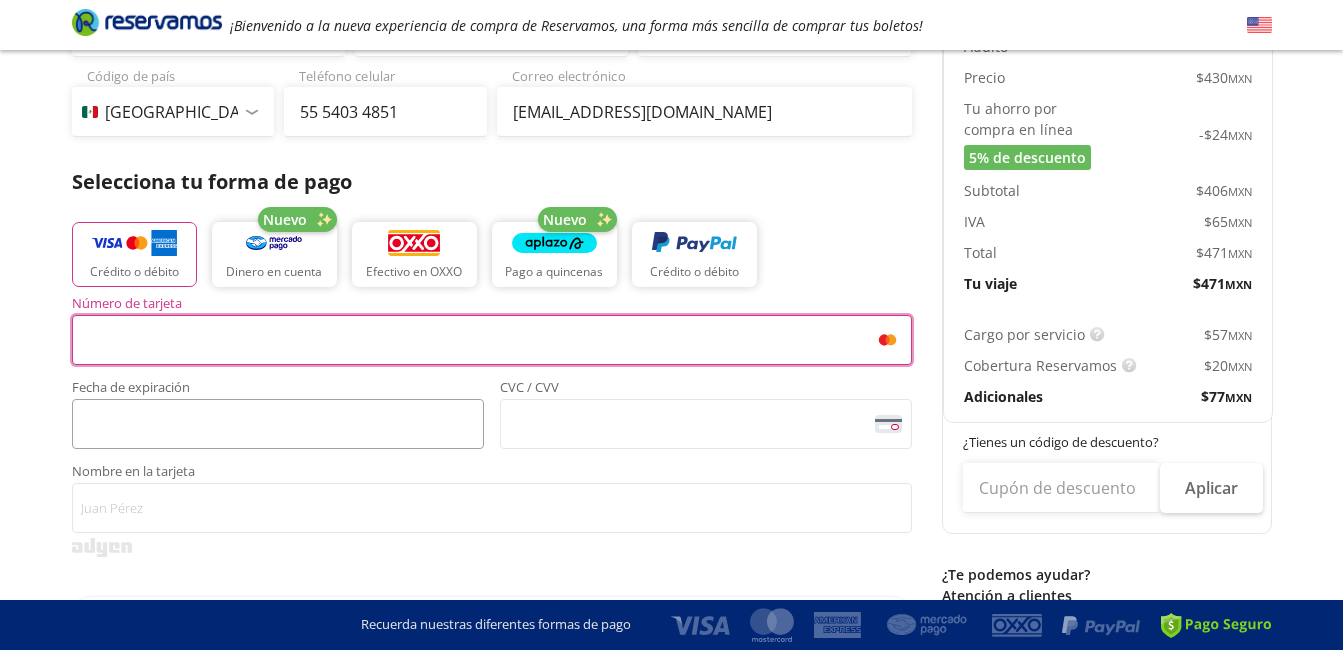 click on "<p>Your browser does not support iframes.</p>" at bounding box center (278, 424) 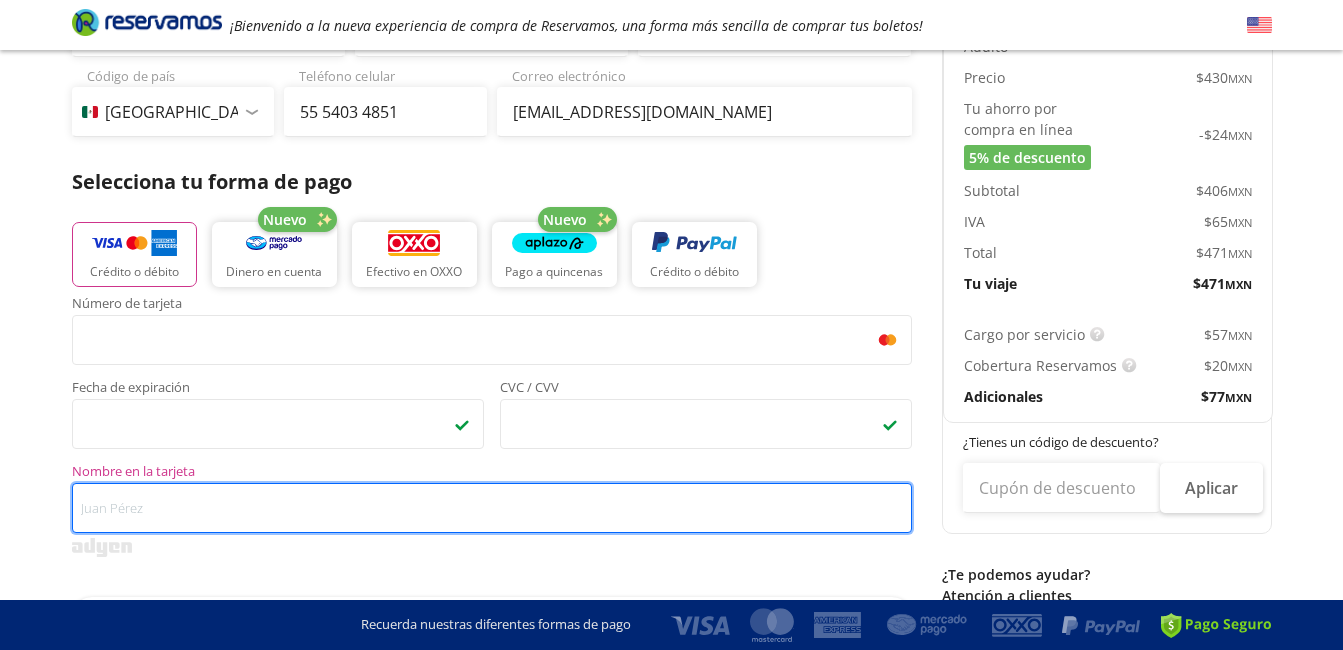 click on "Nombre en la tarjeta" at bounding box center (492, 508) 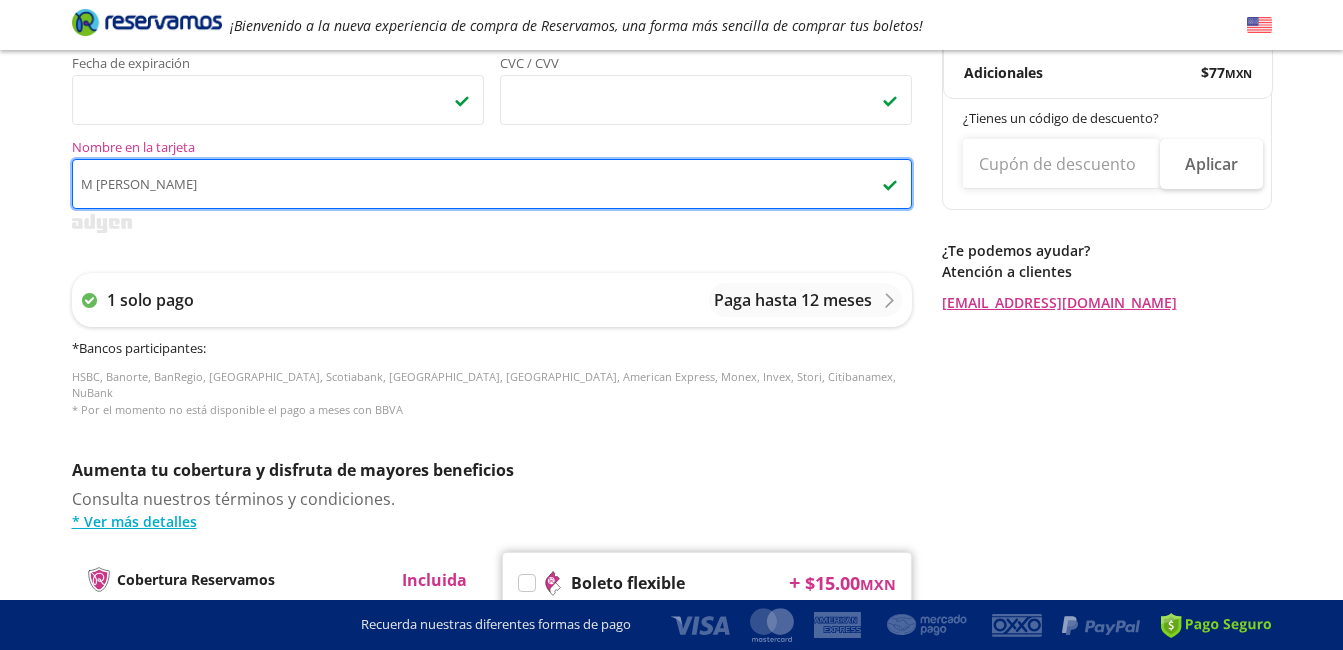 scroll, scrollTop: 629, scrollLeft: 0, axis: vertical 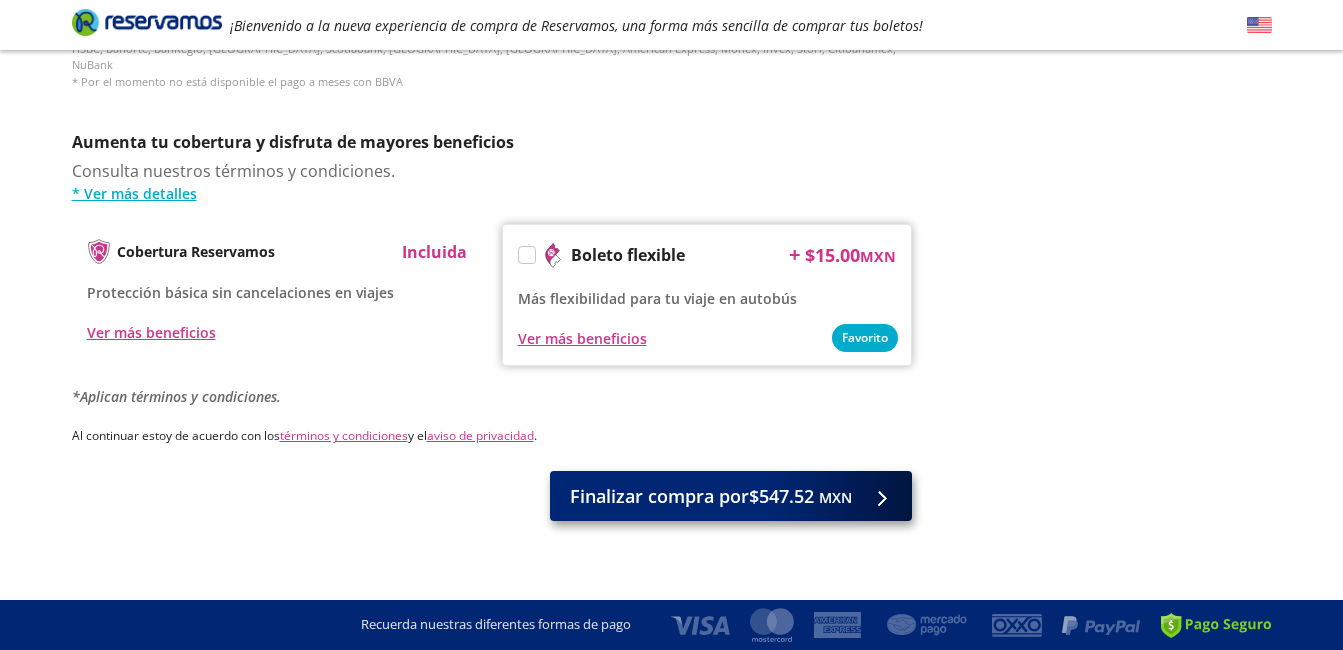 type on "M [PERSON_NAME]" 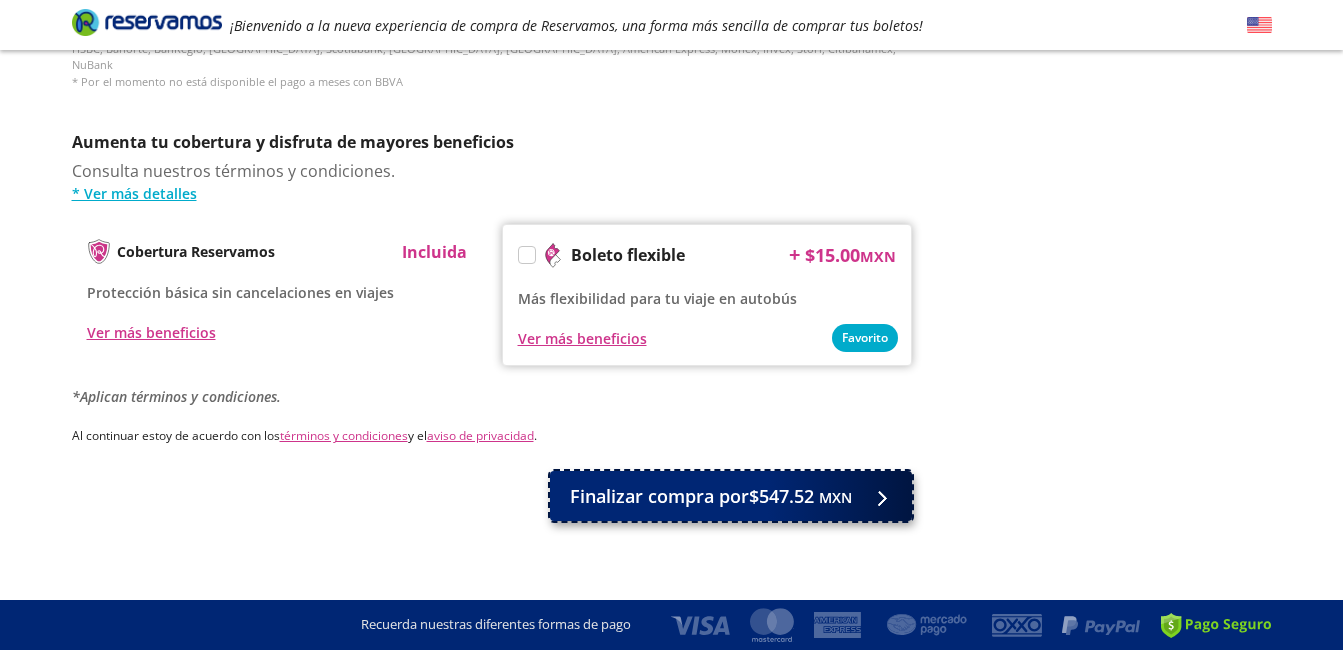 click on "Finalizar compra por  $547.52   MXN" at bounding box center [711, 496] 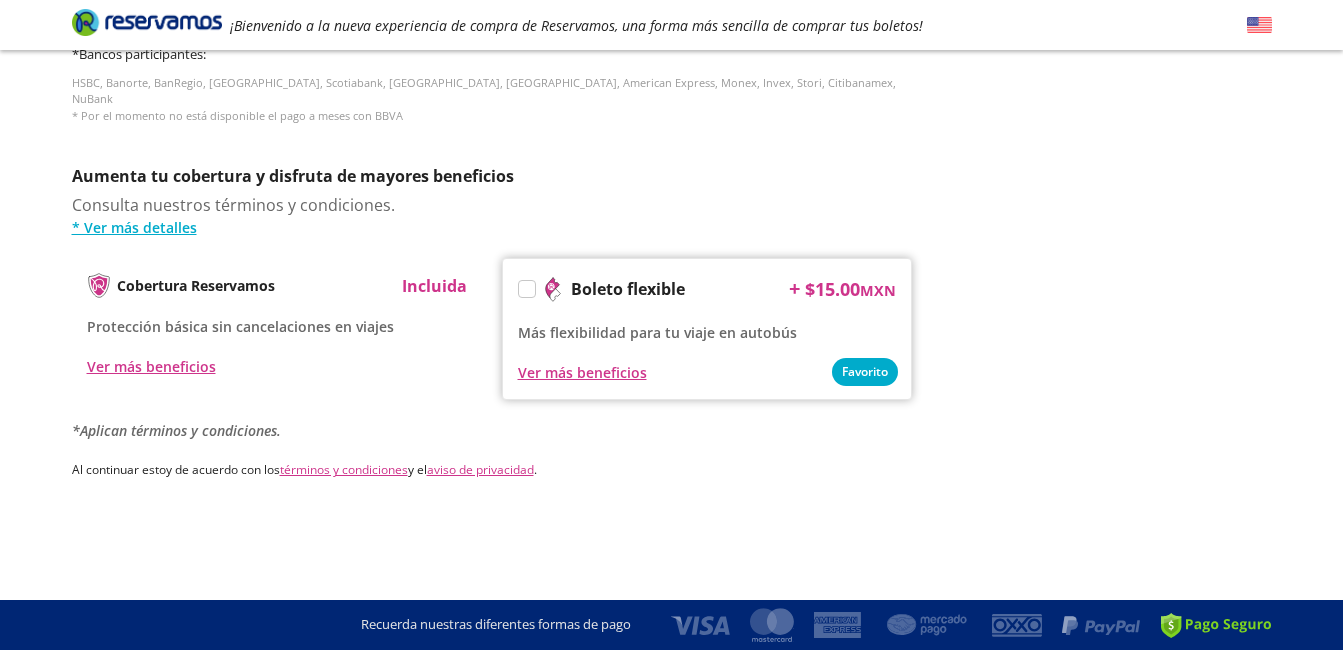 scroll, scrollTop: 0, scrollLeft: 0, axis: both 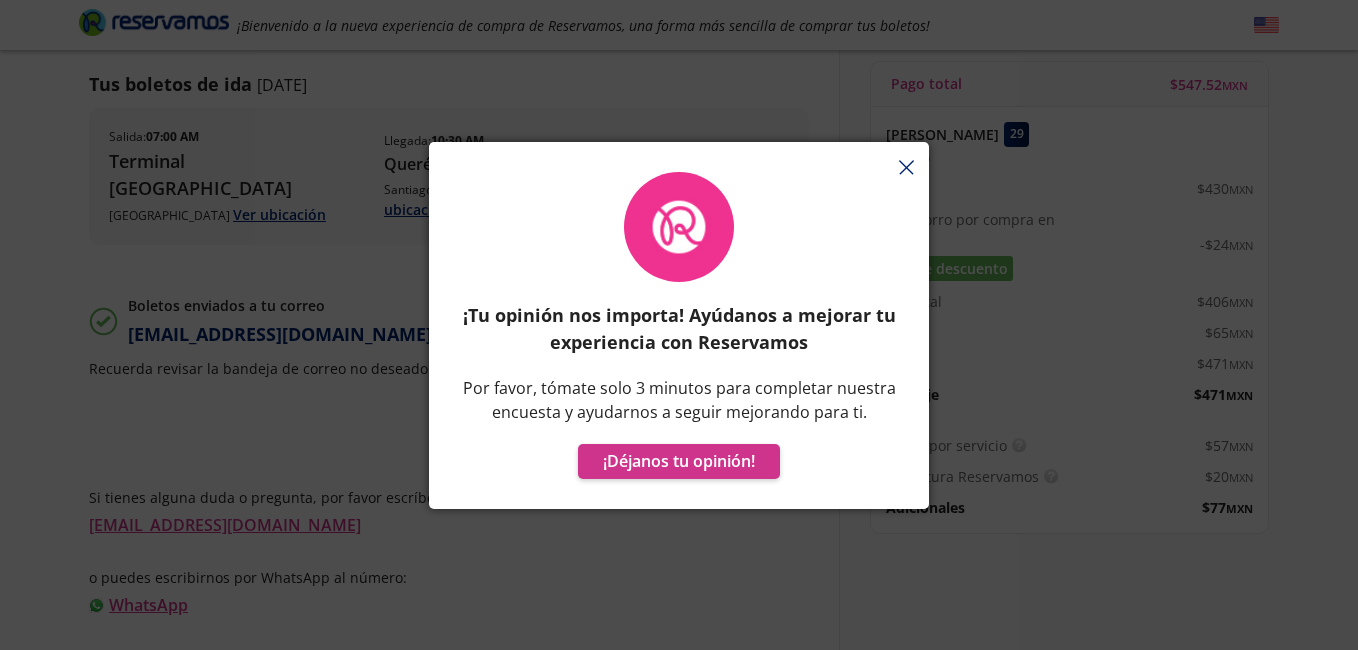 click on "¡Tu opinión nos importa! Ayúdanos a mejorar tu experiencia con Reservamos Por favor, tómate solo 3 minutos para completar nuestra encuesta y ayudarnos a seguir mejorando para ti. ¡Déjanos tu opinión!" at bounding box center (679, 335) 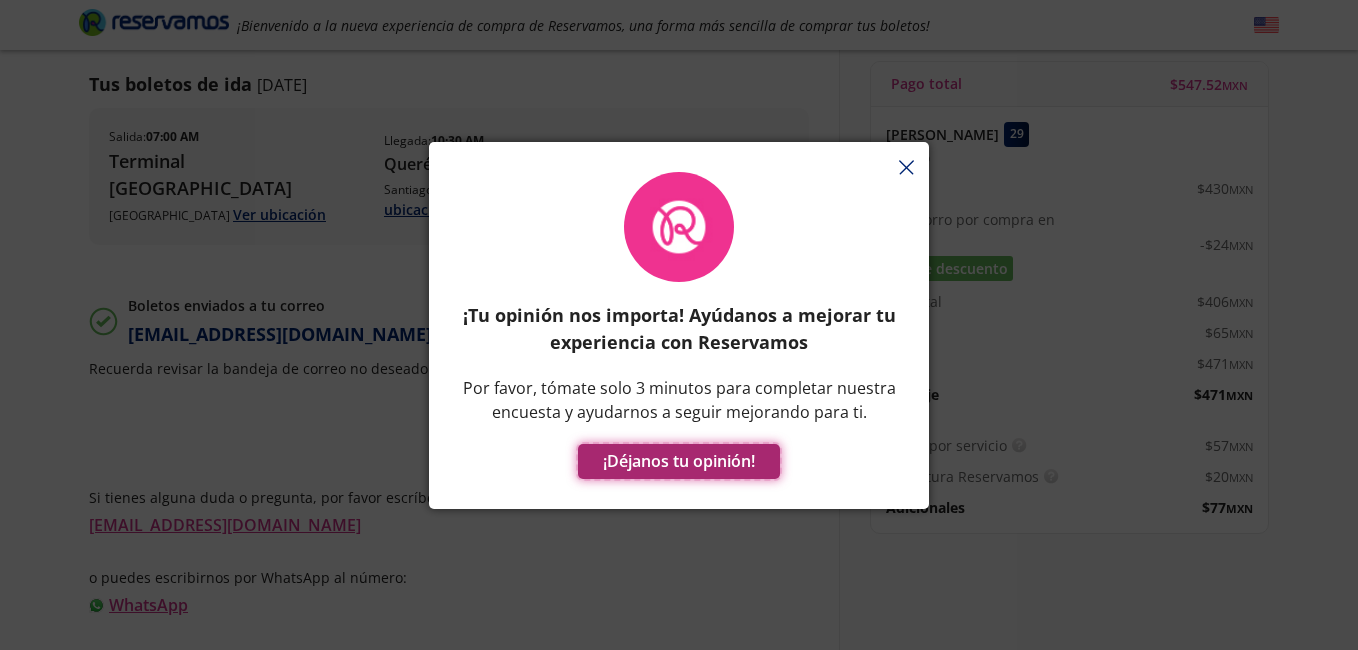 click on "¡Déjanos tu opinión!" at bounding box center [679, 461] 